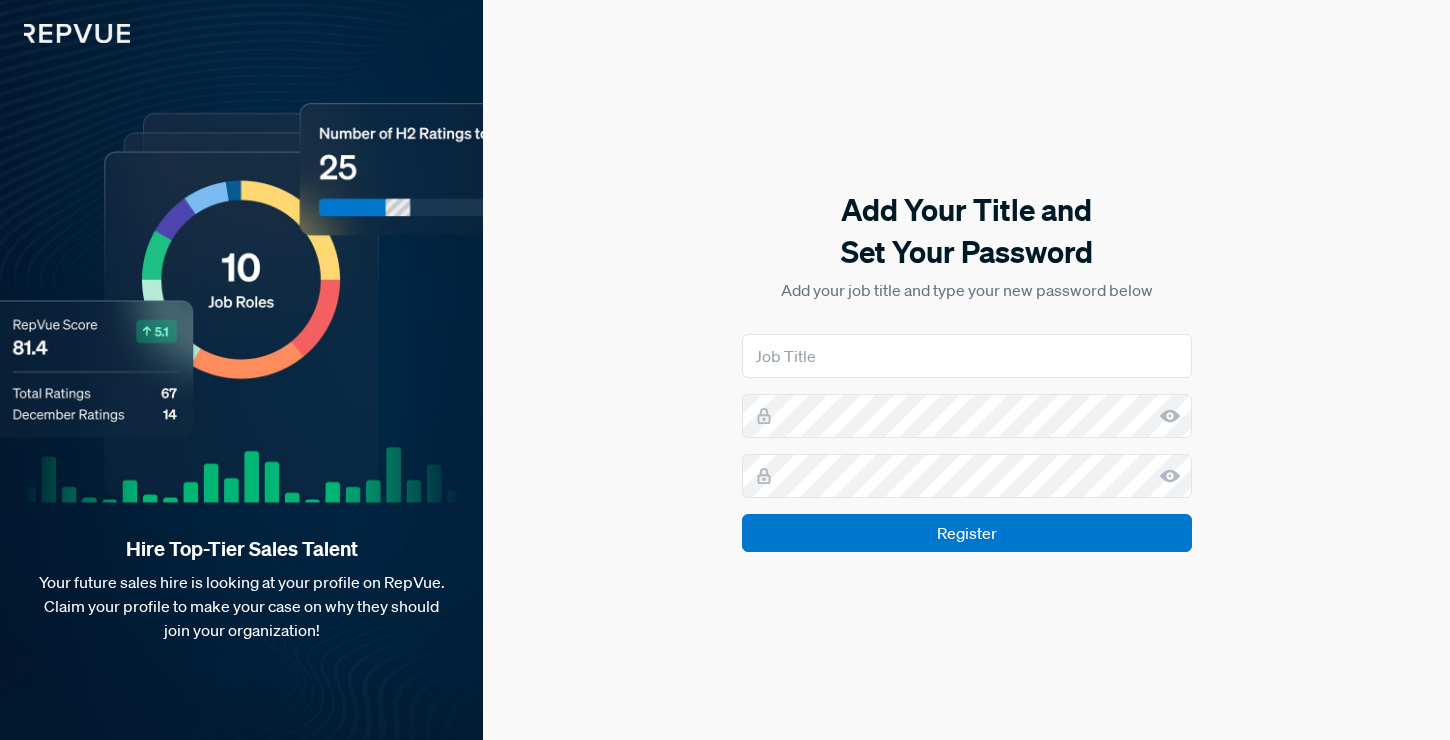 scroll, scrollTop: 0, scrollLeft: 0, axis: both 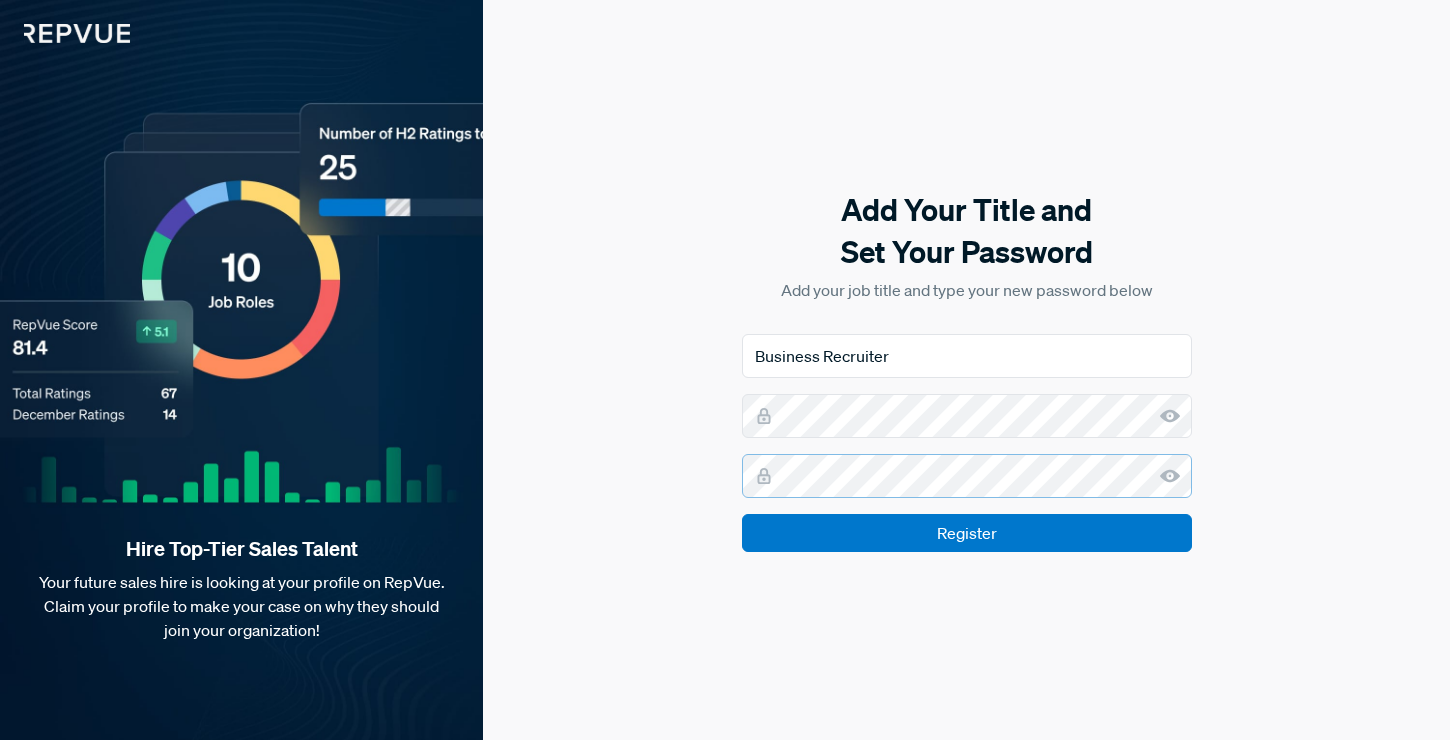 click on "Register" at bounding box center (967, 533) 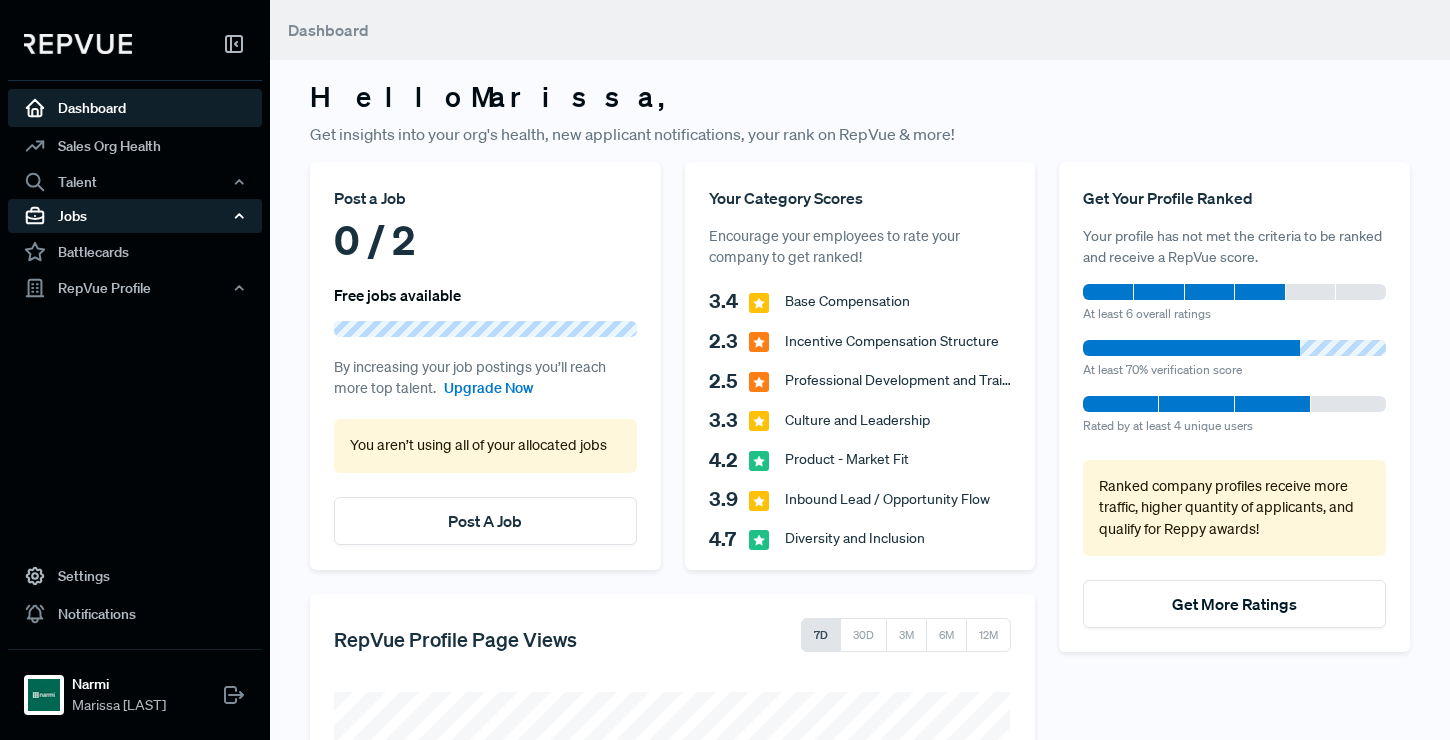 click on "Jobs" at bounding box center [135, 216] 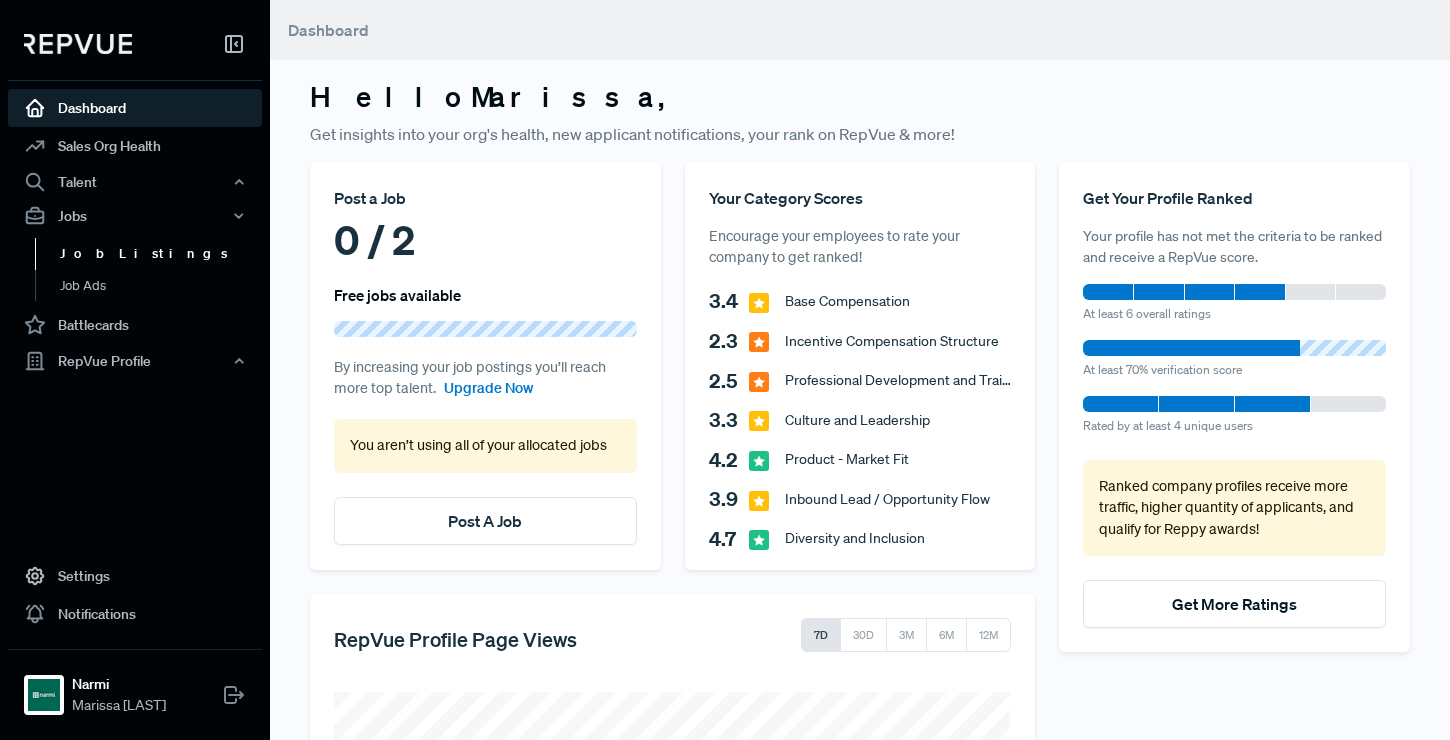 click on "Job Listings" at bounding box center [162, 254] 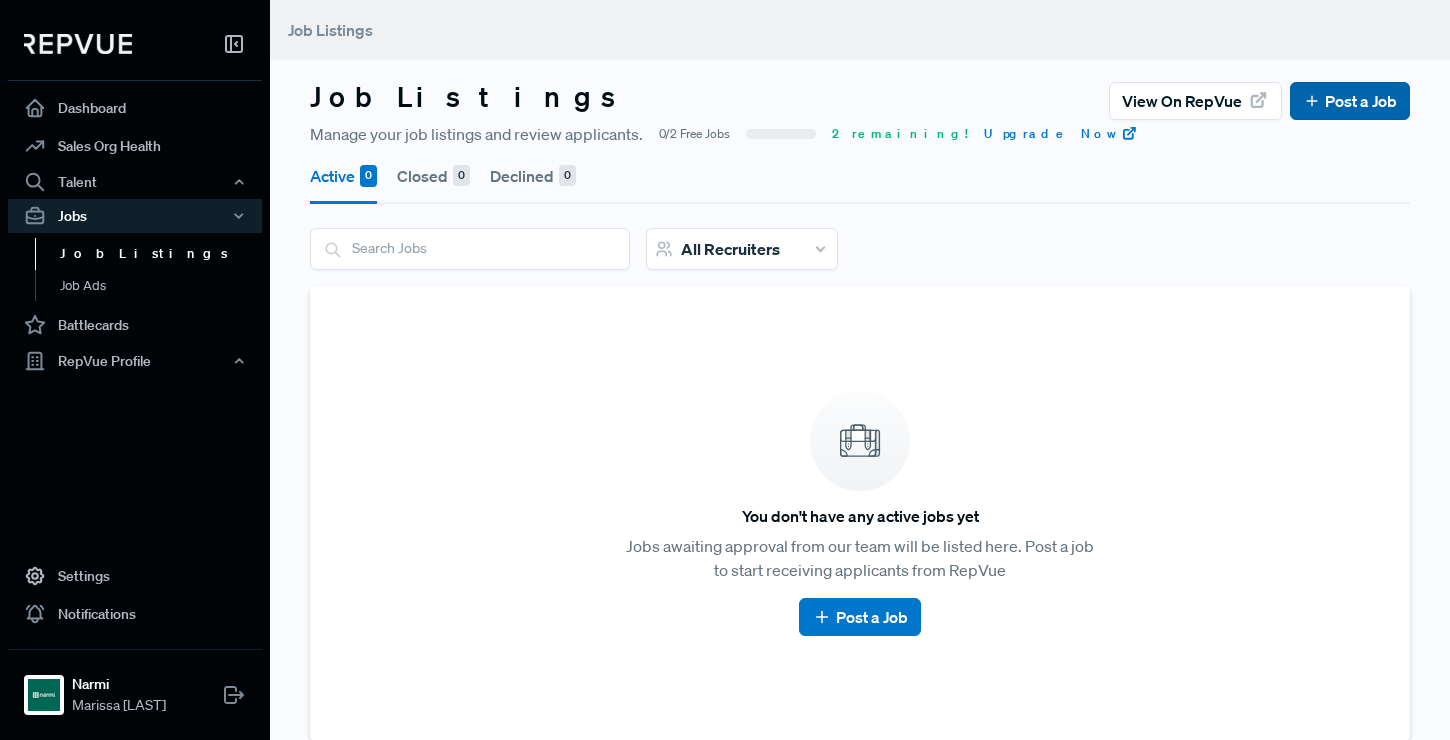 click on "Post a Job" at bounding box center (1350, 101) 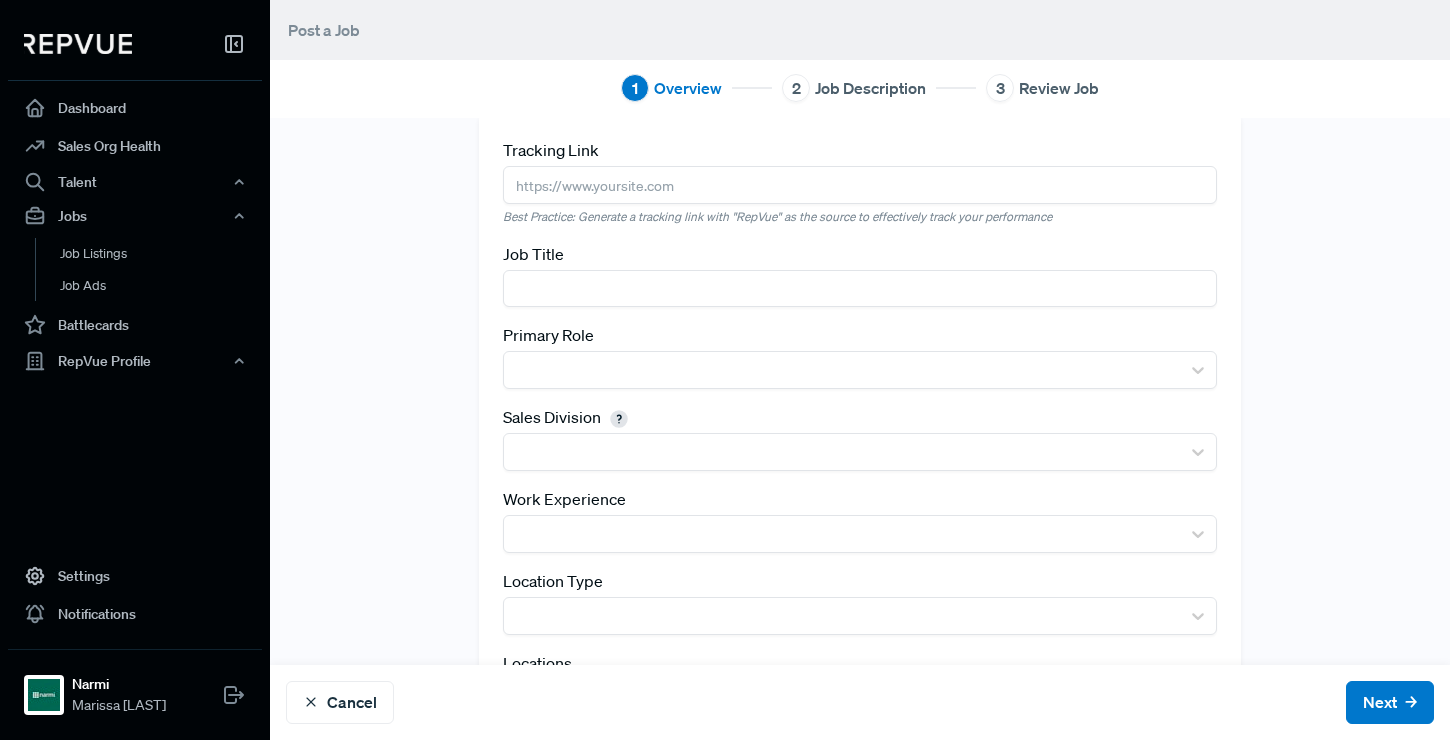 scroll, scrollTop: 19, scrollLeft: 0, axis: vertical 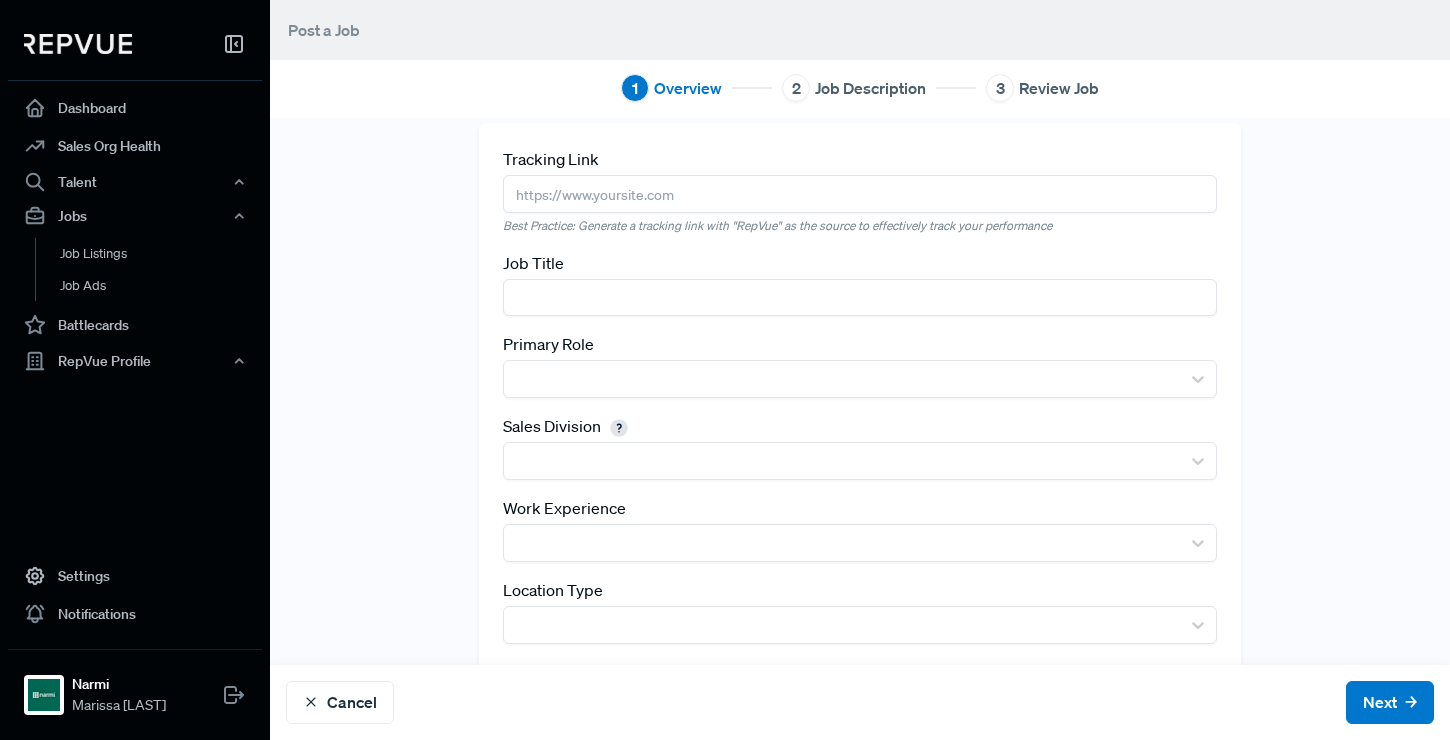 click at bounding box center [860, 193] 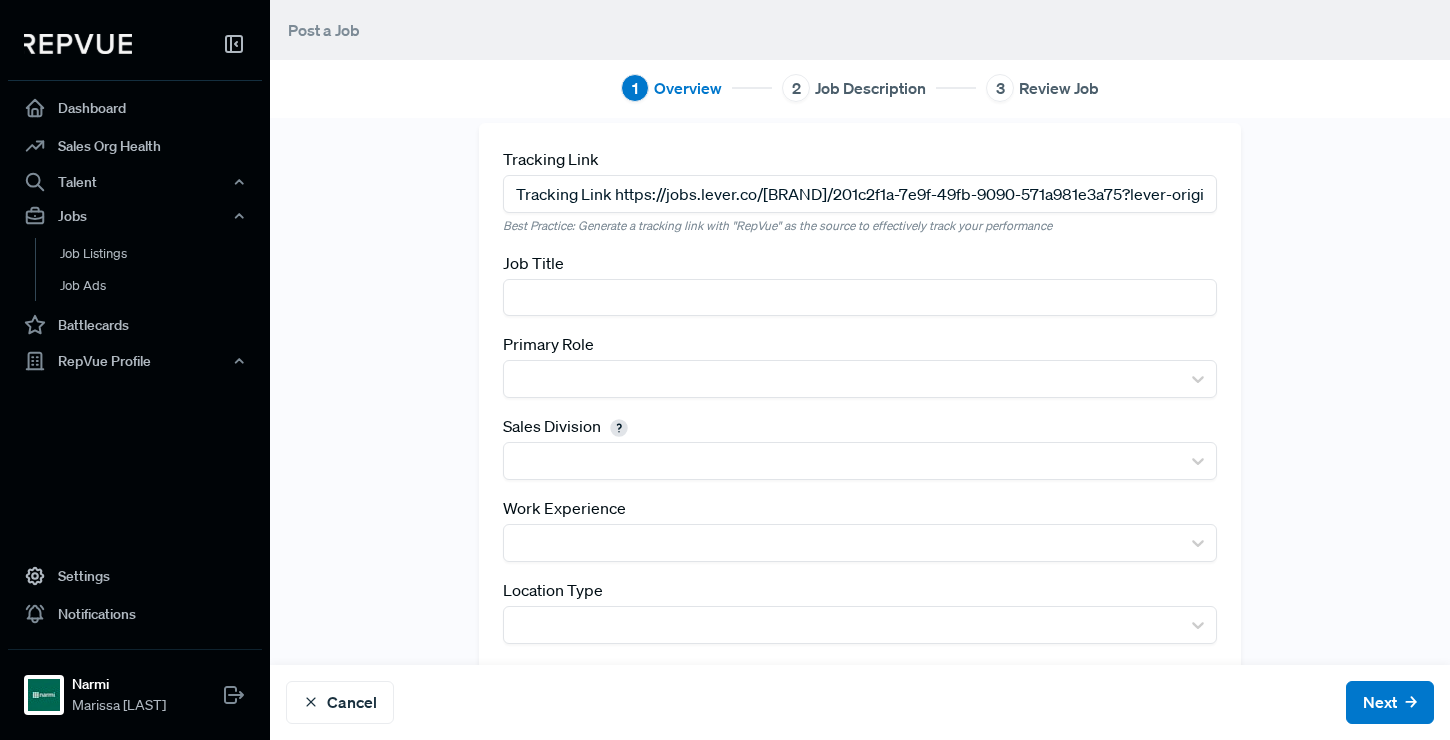 scroll, scrollTop: 0, scrollLeft: 171, axis: horizontal 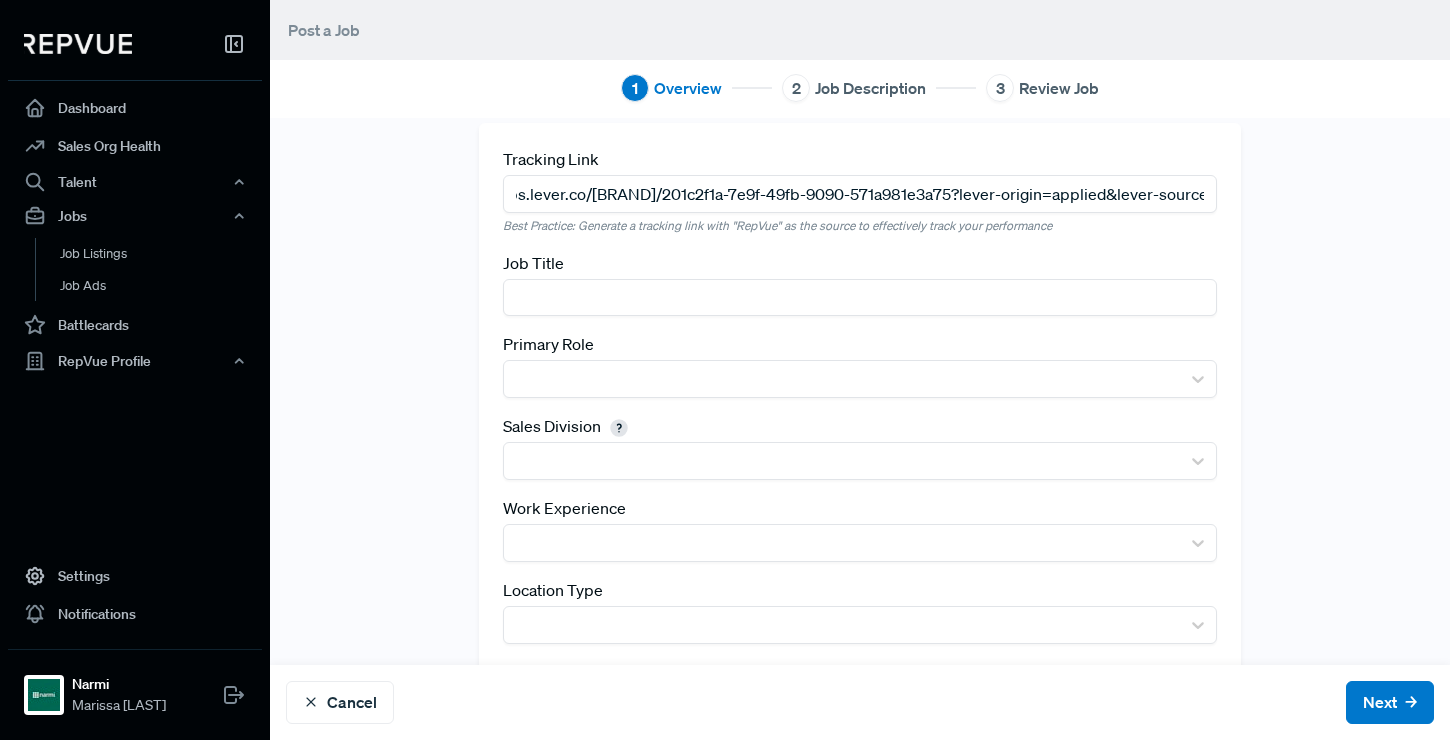 type on "Tracking Link https://jobs.lever.co/[BRAND]/201c2f1a-7e9f-49fb-9090-571a981e3a75?lever-origin=applied&lever-source%5B%5D=Repvue" 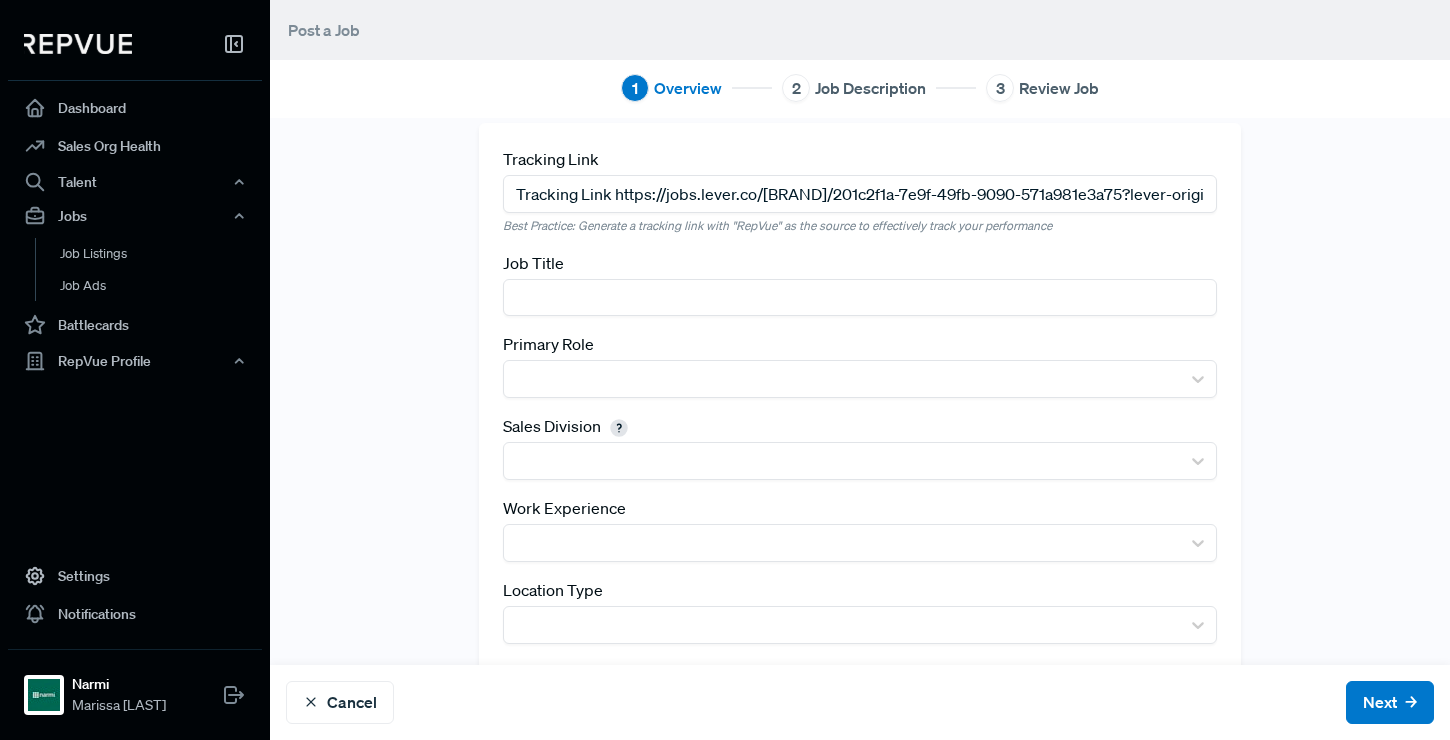 click on "Tracking Link https://jobs.lever.co/[BRAND]/201c2f1a-7e9f-49fb-9090-571a981e3a75?lever-origin=applied&lever-source%5B%5D=Repvue" at bounding box center (860, 193) 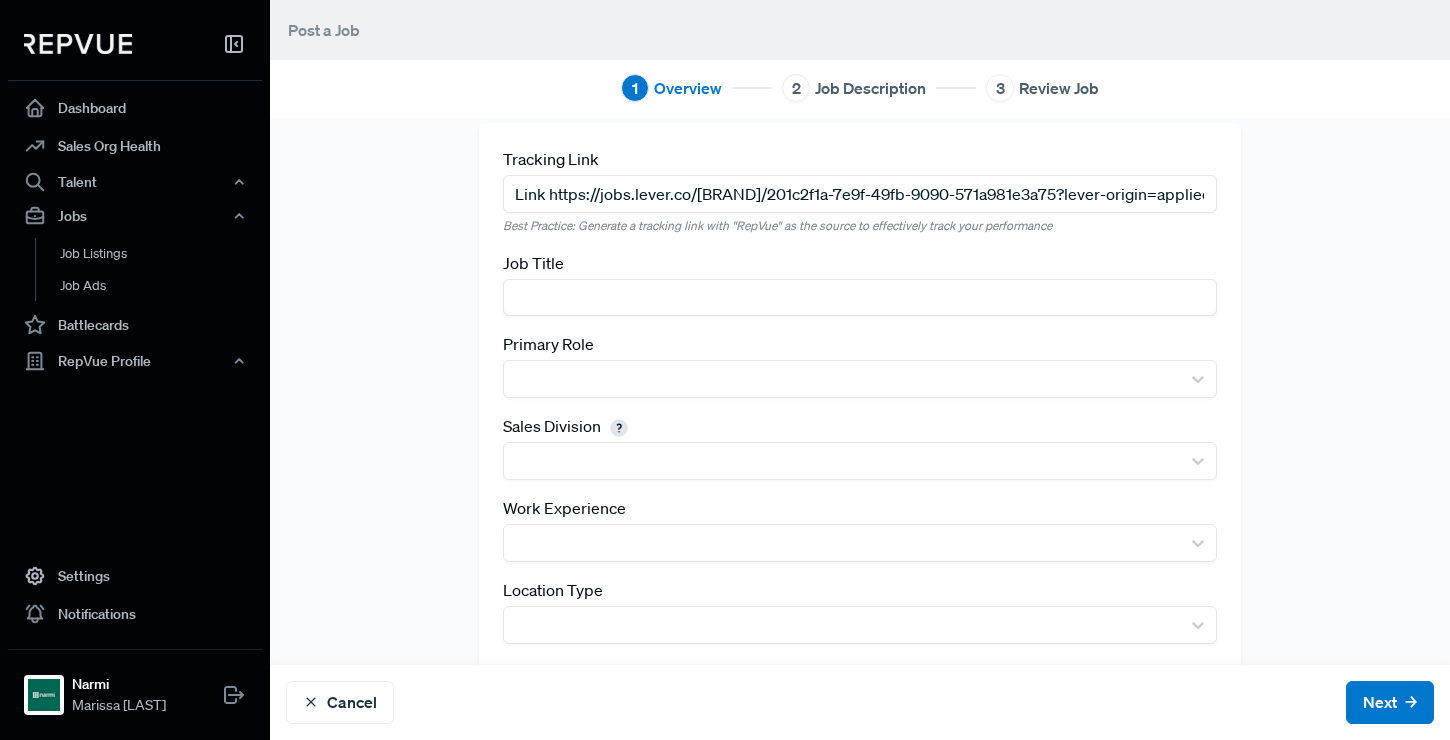 scroll, scrollTop: 0, scrollLeft: 0, axis: both 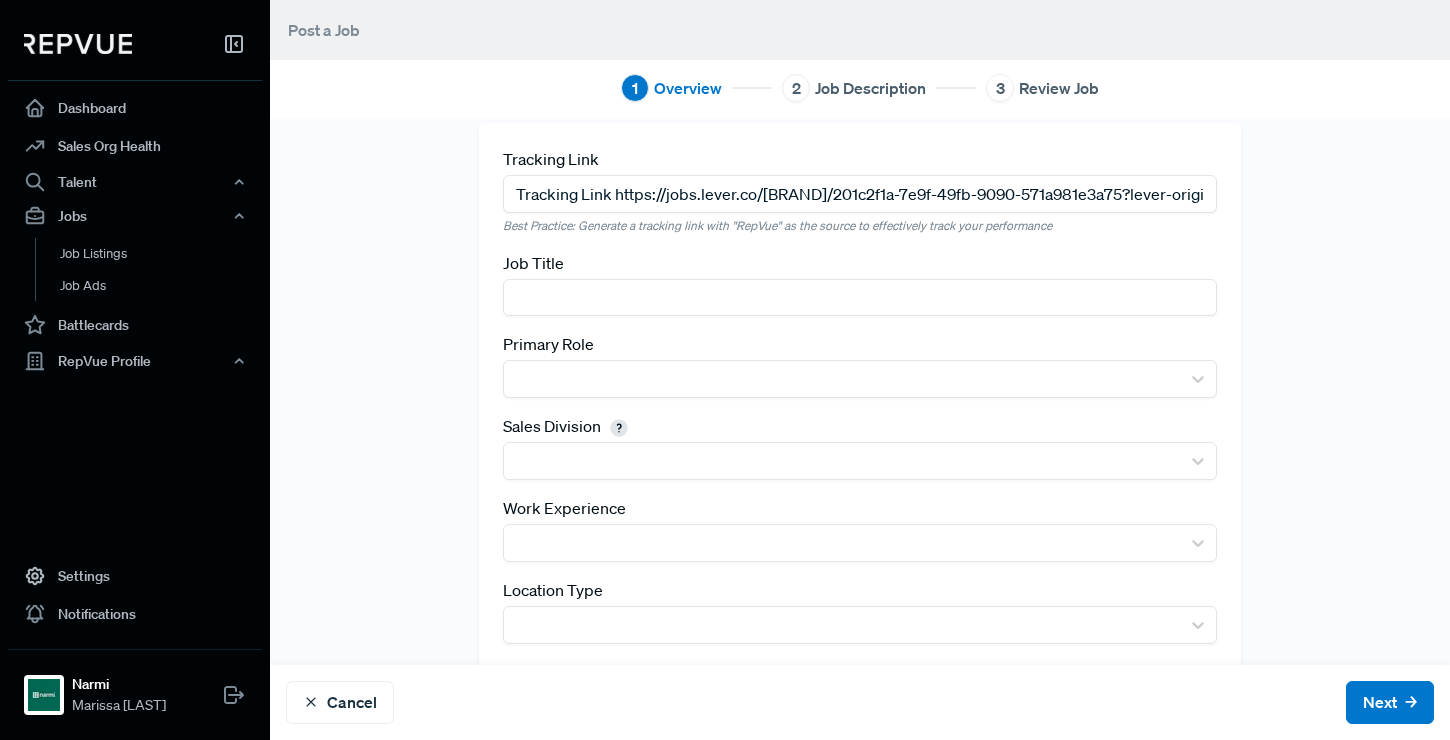 drag, startPoint x: 1201, startPoint y: 197, endPoint x: 466, endPoint y: 185, distance: 735.09796 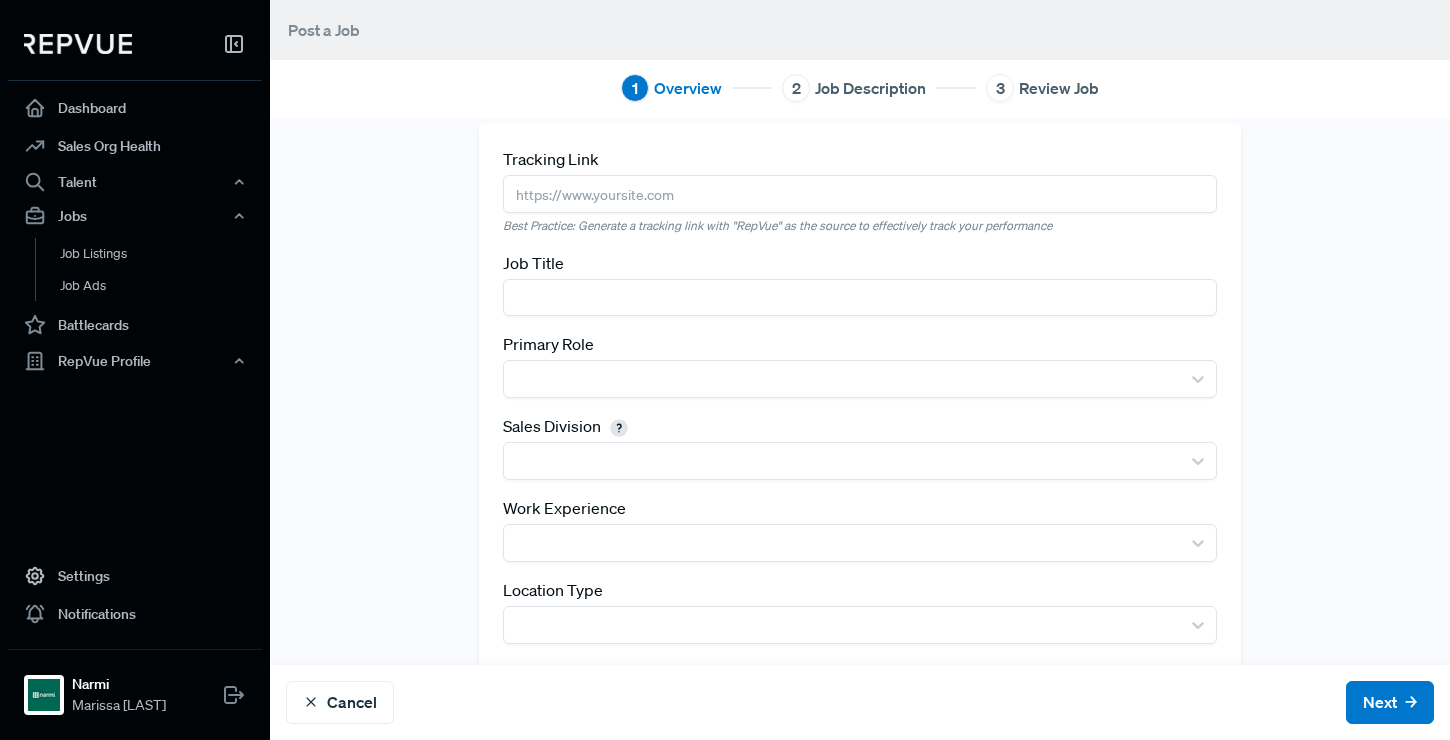 paste on "https://jobs.lever.co/narmi/201c2f1a-7e9f-49fb-9090-571a981e3a75?lever-origin=applied&lever-source%5B%5D=RepVue" 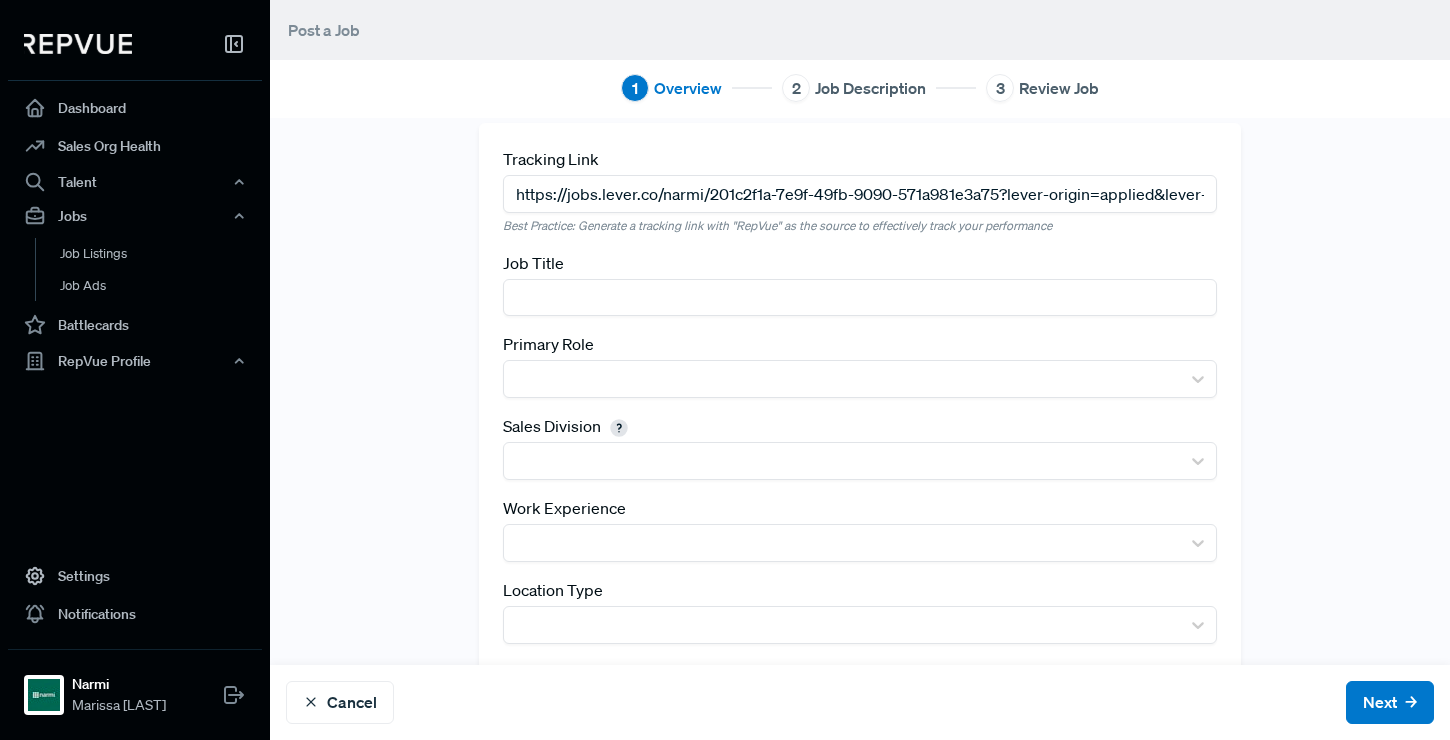 scroll, scrollTop: 0, scrollLeft: 173, axis: horizontal 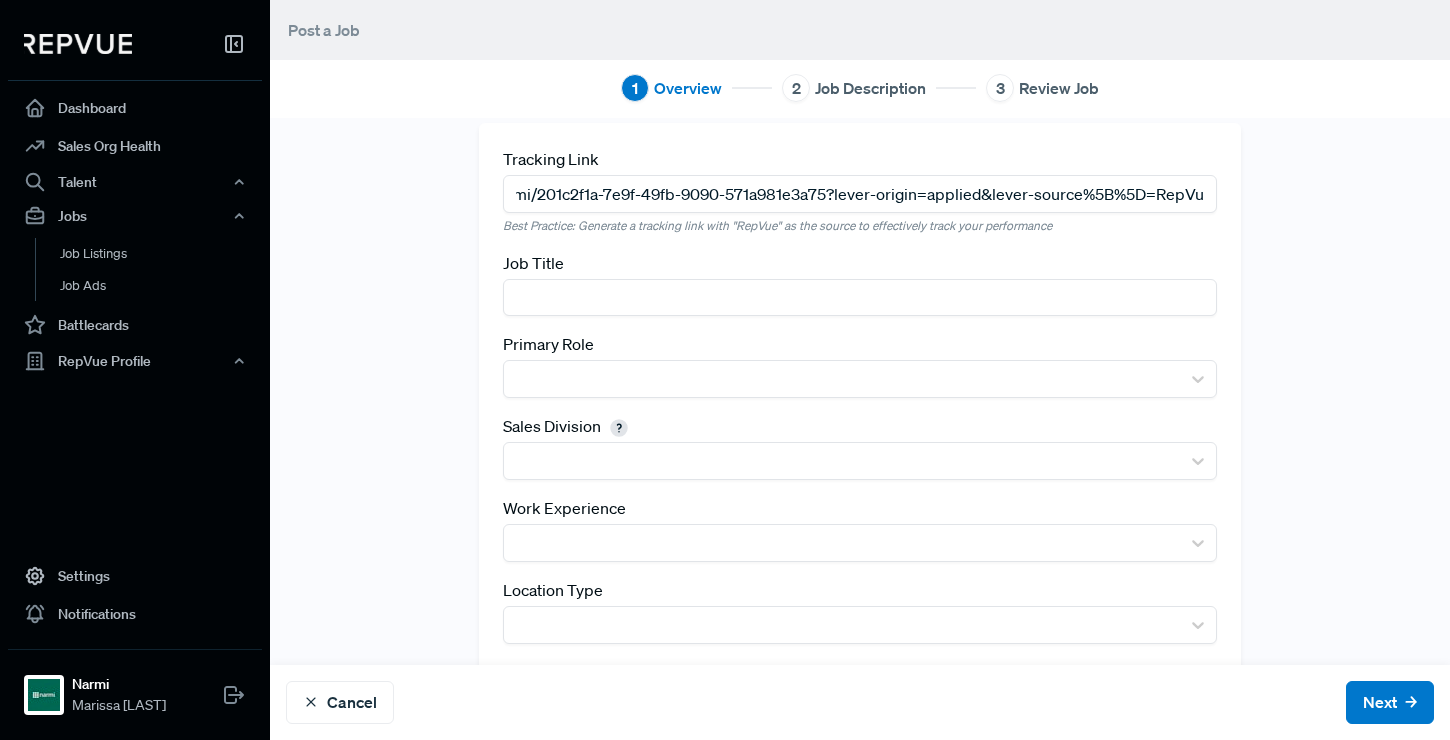 type on "https://jobs.lever.co/narmi/201c2f1a-7e9f-49fb-9090-571a981e3a75?lever-origin=applied&lever-source%5B%5D=RepVue" 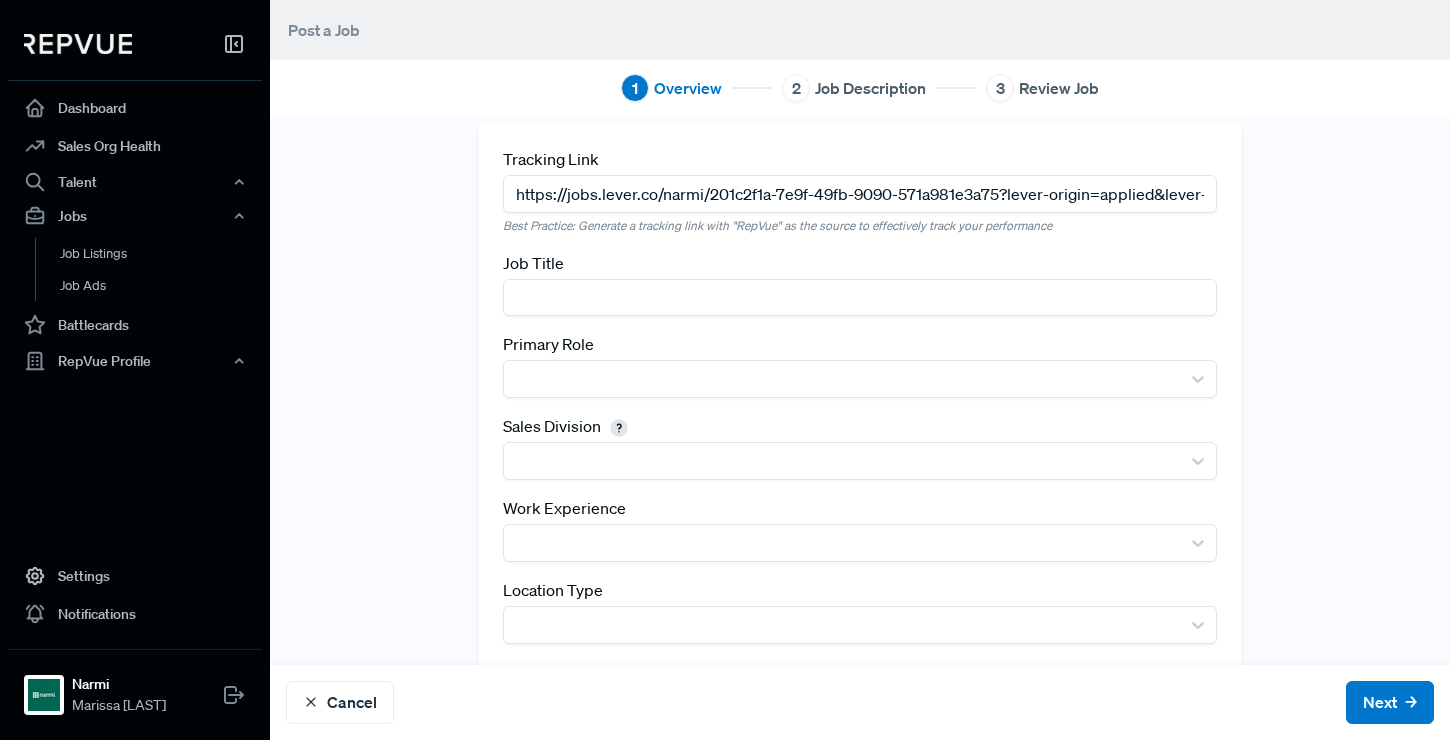 click at bounding box center [860, 297] 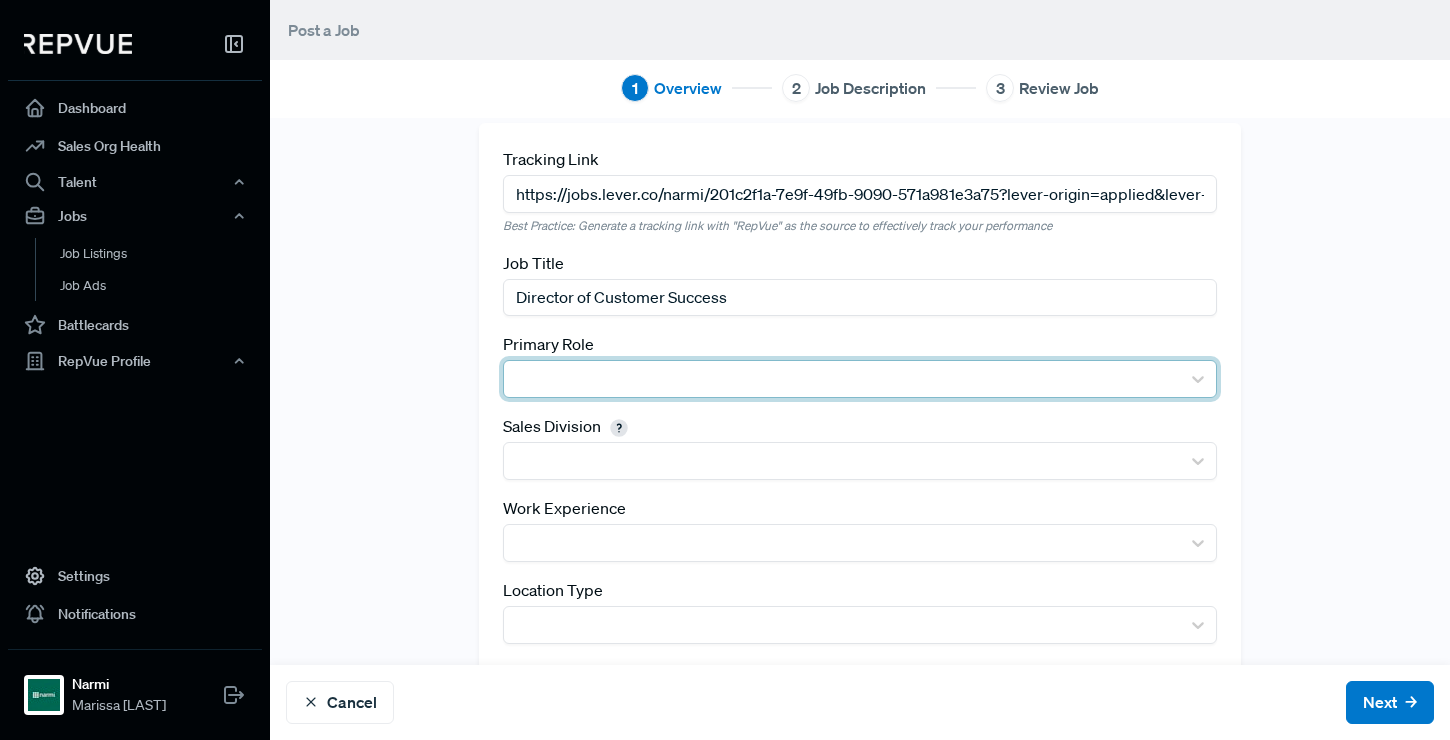 type on "Director of Customer Success" 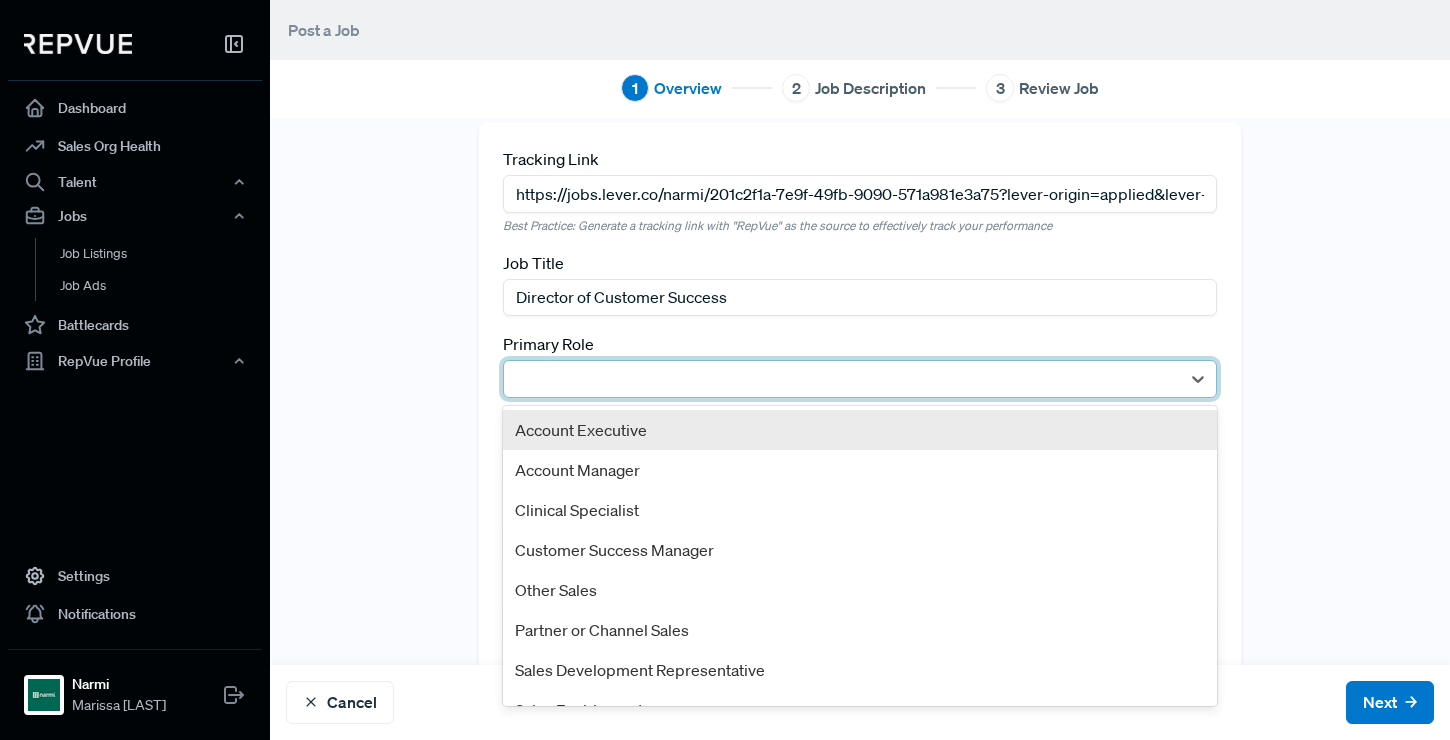 click at bounding box center [842, 379] 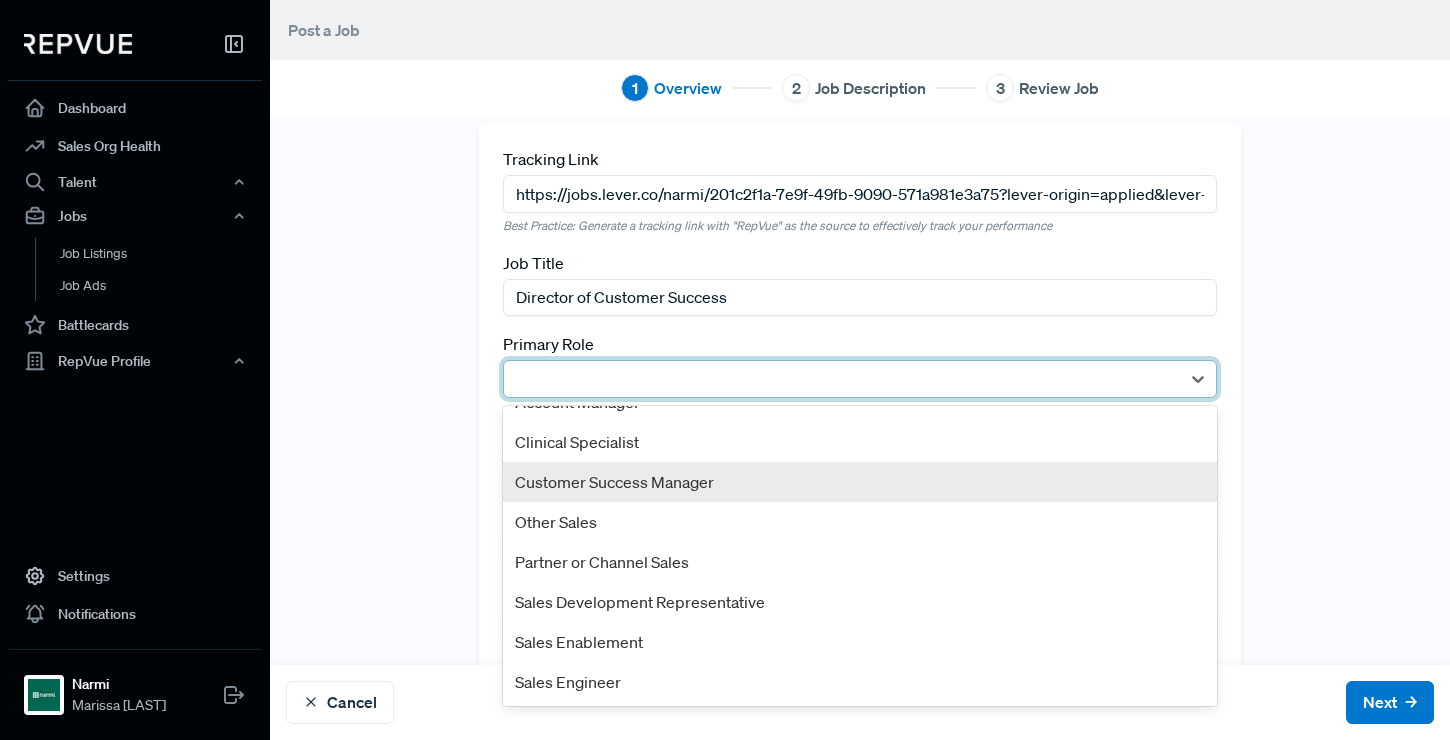 scroll, scrollTop: 86, scrollLeft: 0, axis: vertical 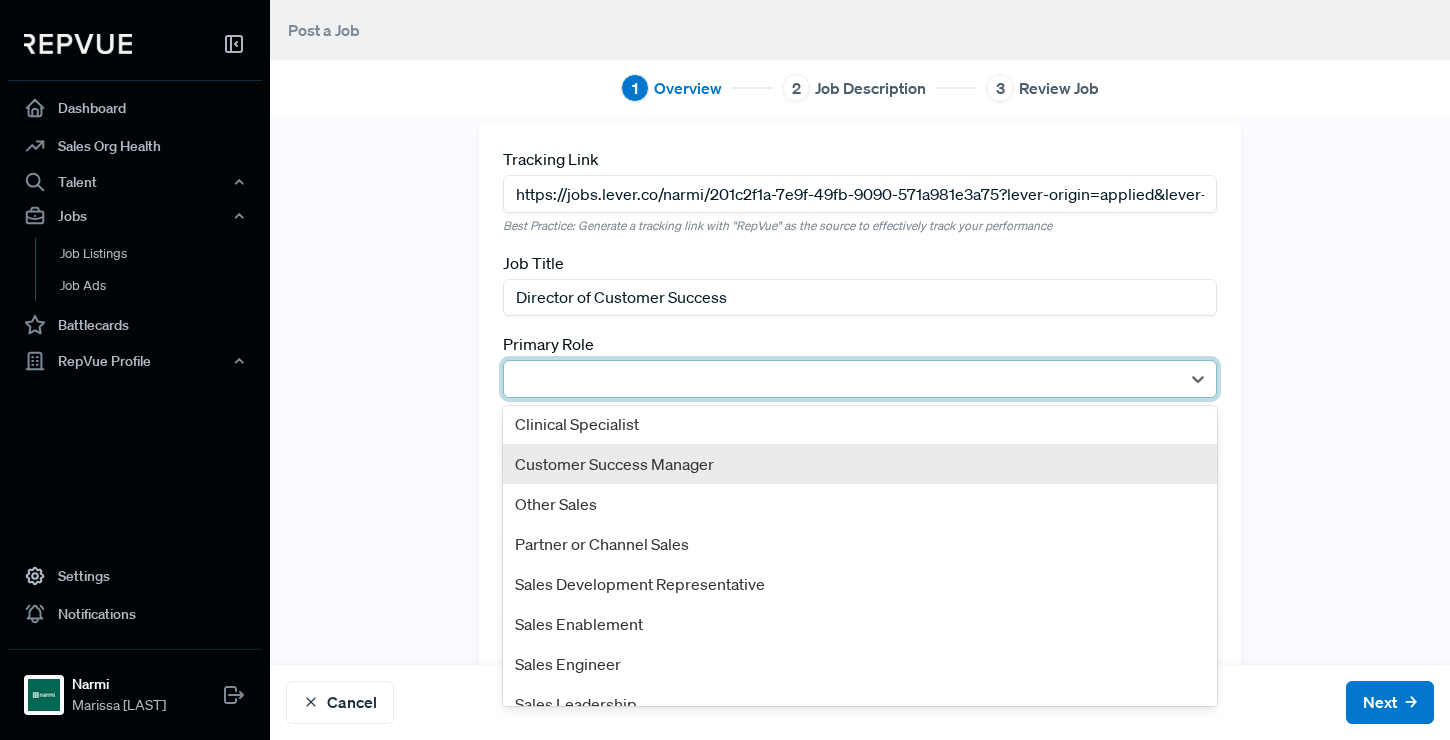 click on "Customer Success Manager" at bounding box center (860, 464) 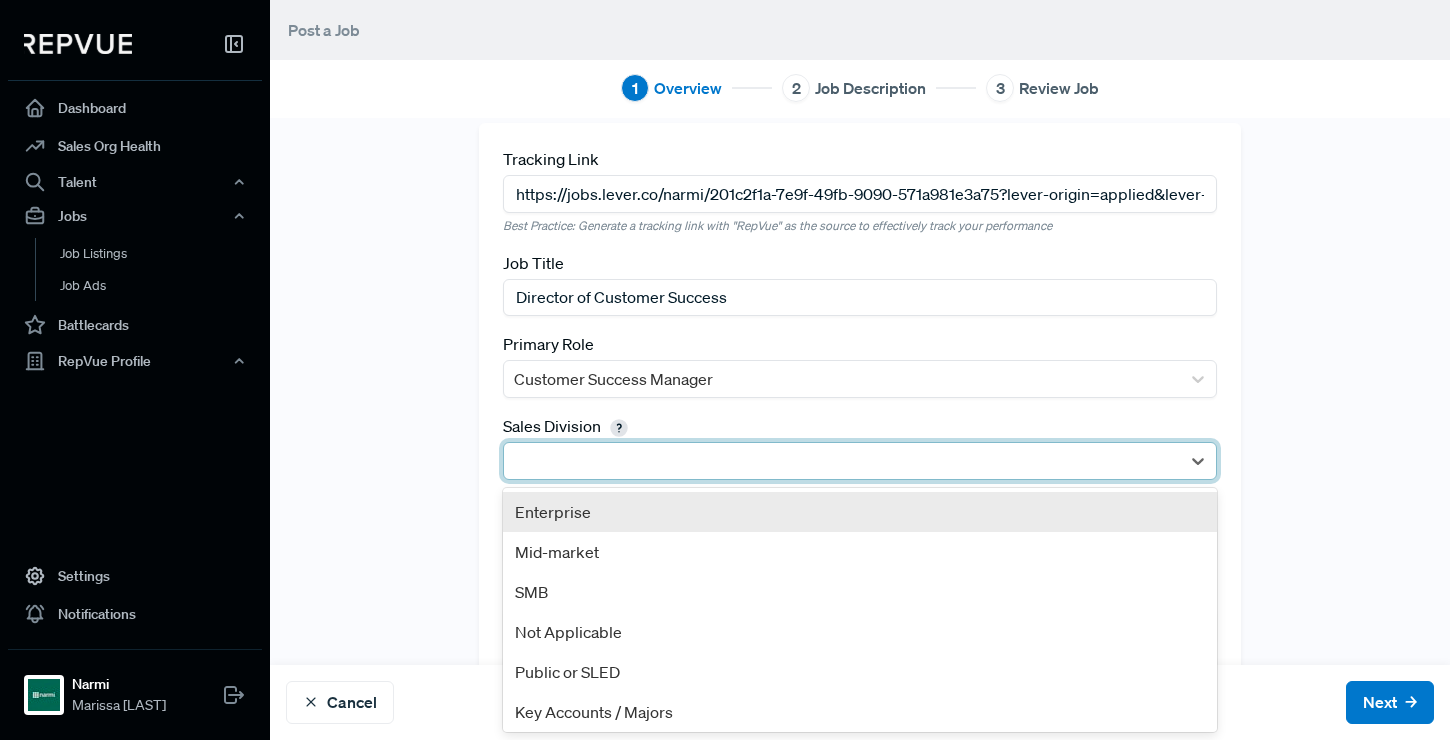 click at bounding box center [842, 461] 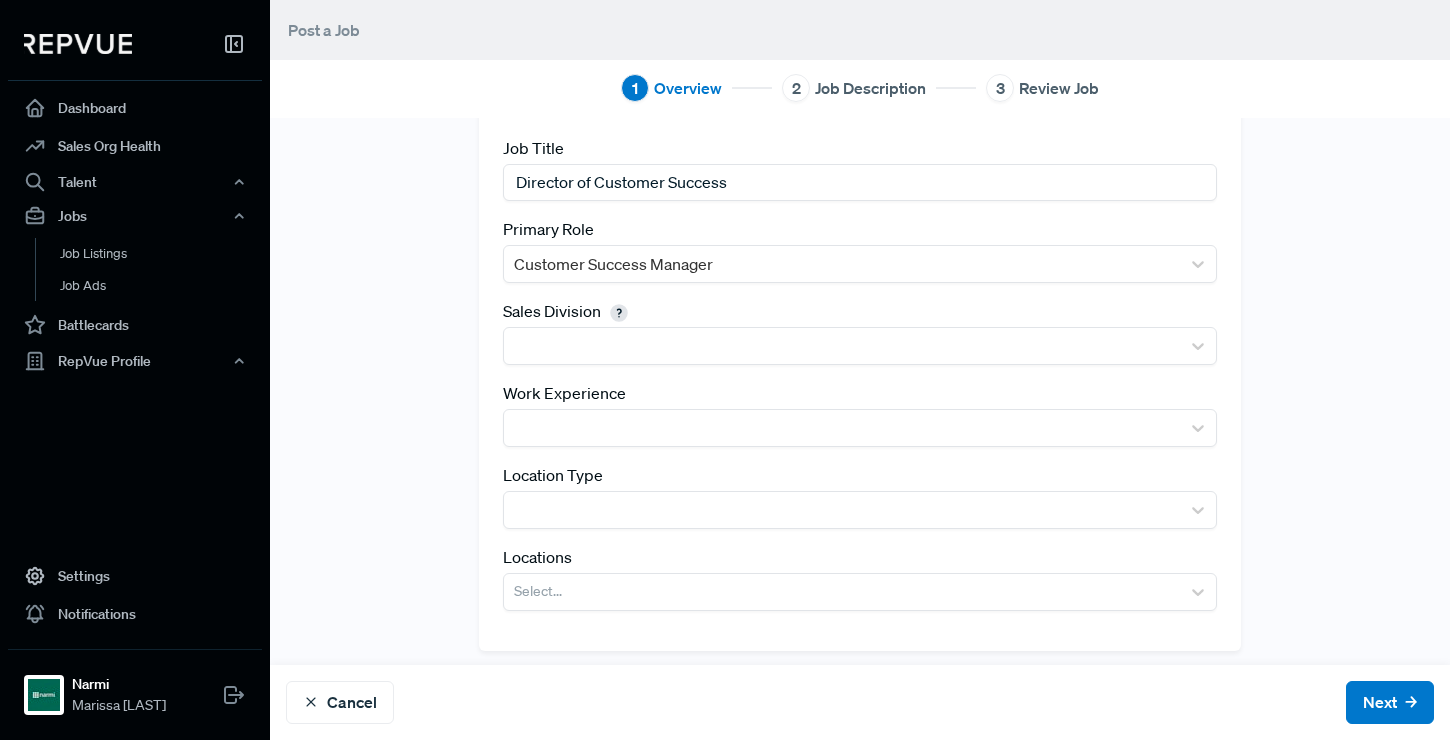 scroll, scrollTop: 144, scrollLeft: 0, axis: vertical 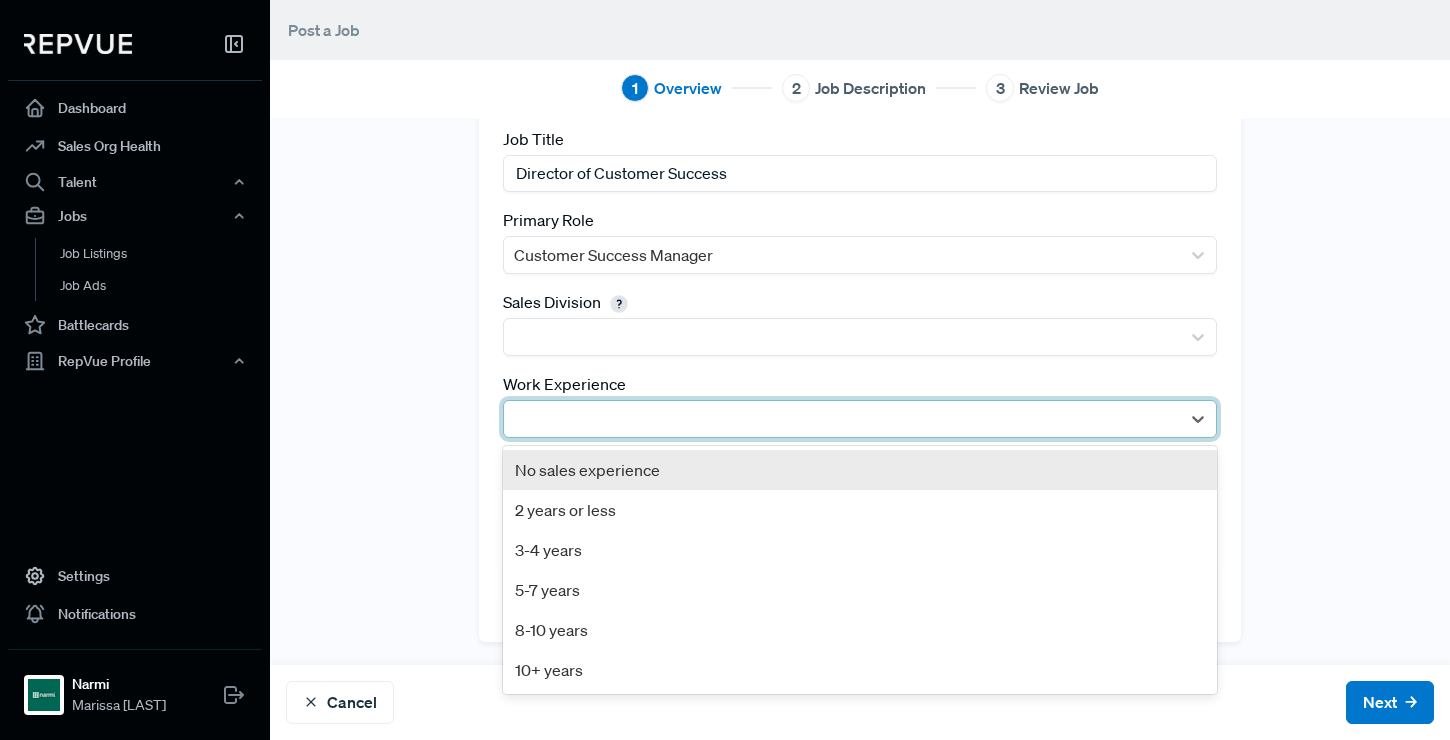 click at bounding box center [842, 419] 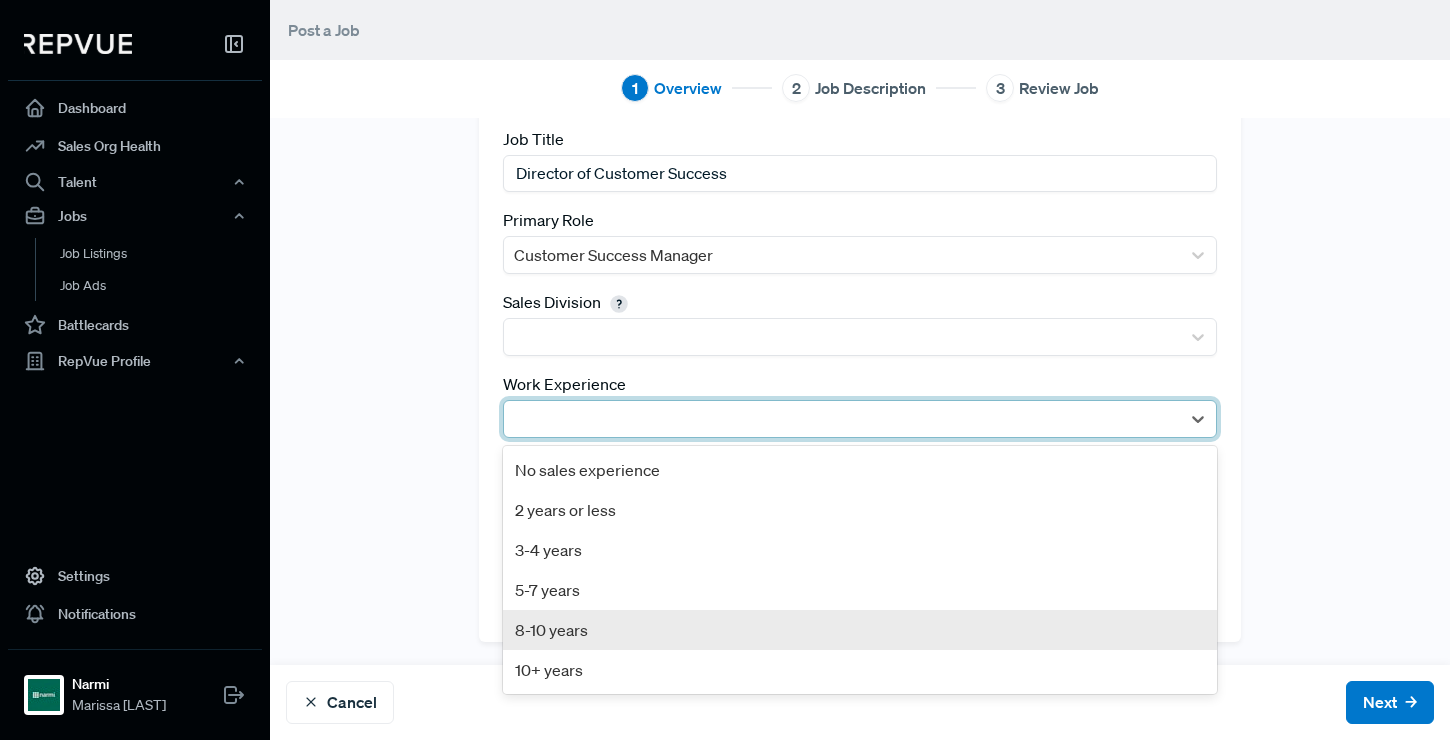 click on "8-10 years" at bounding box center [860, 630] 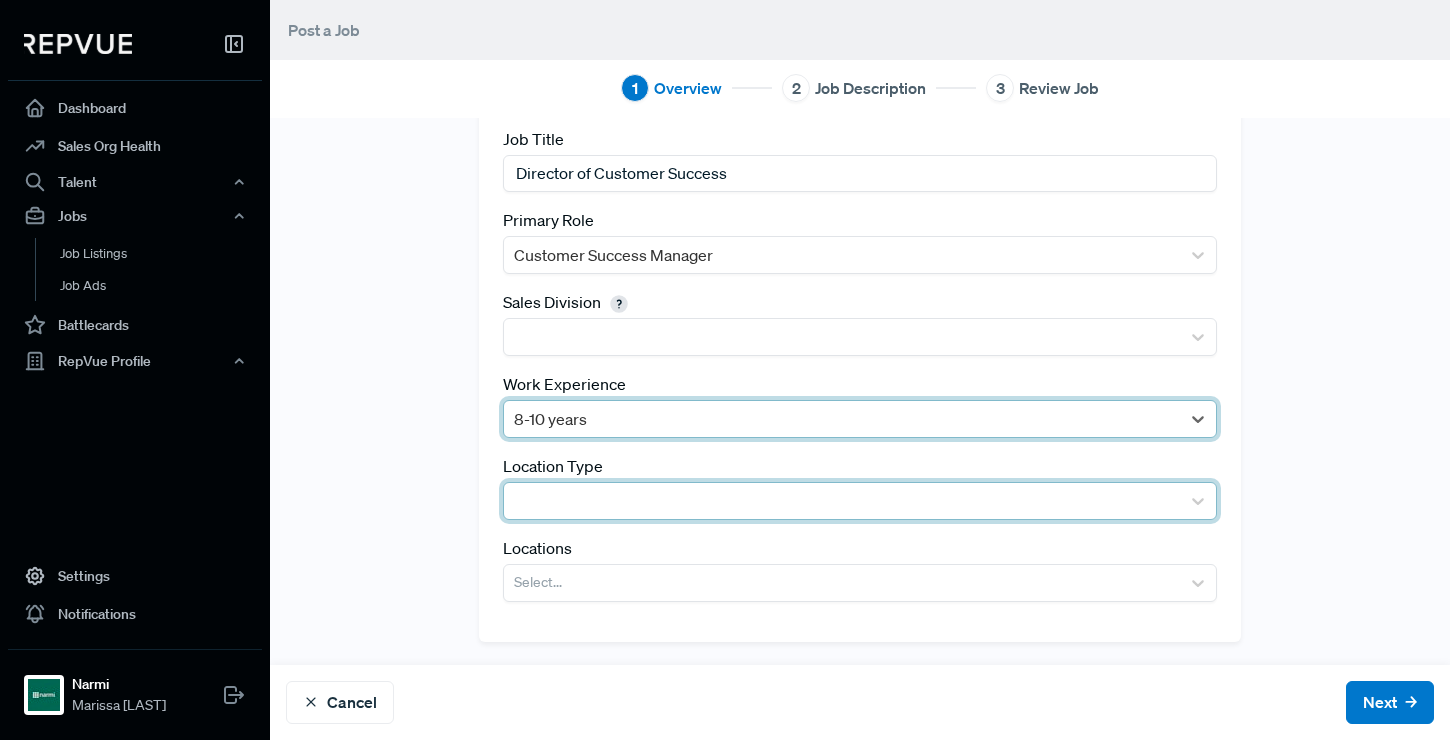 click at bounding box center [842, 501] 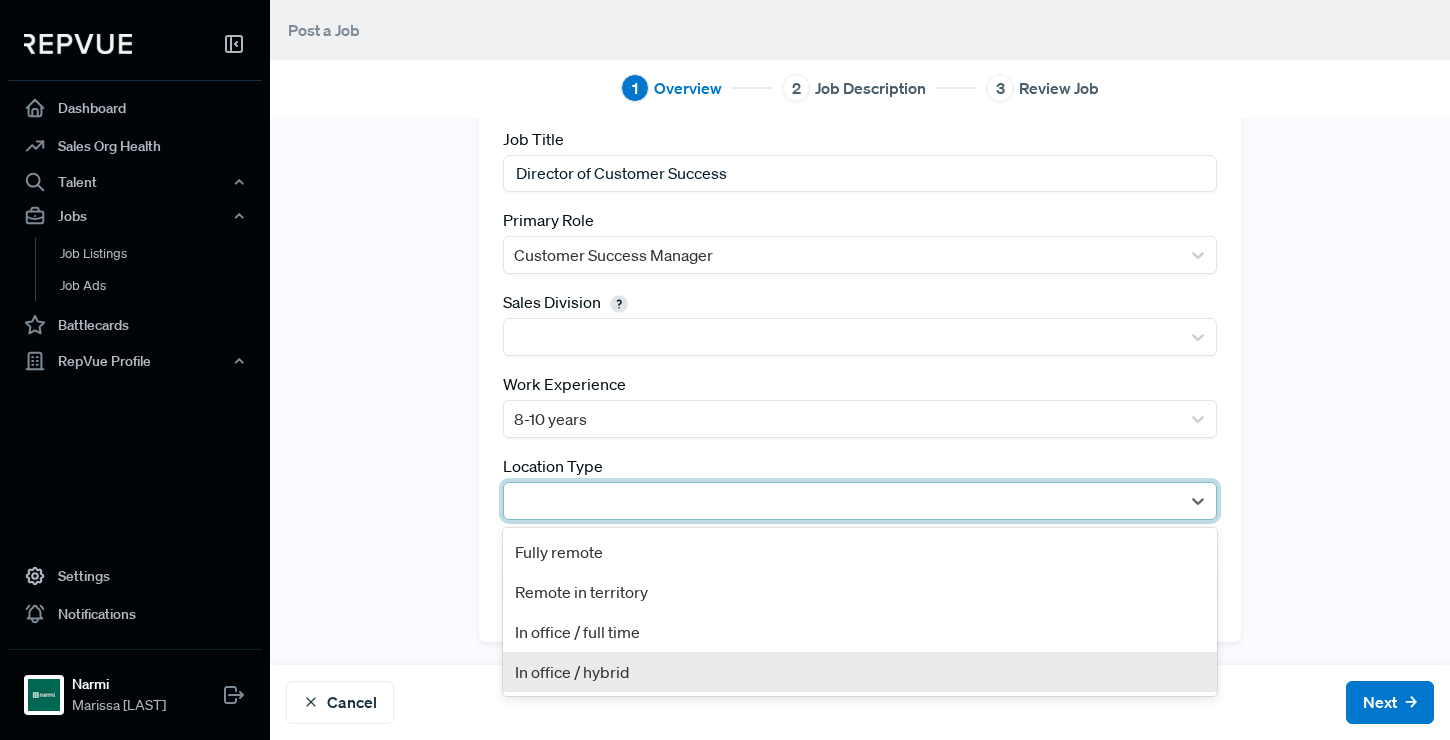 click on "In office / hybrid" at bounding box center (860, 672) 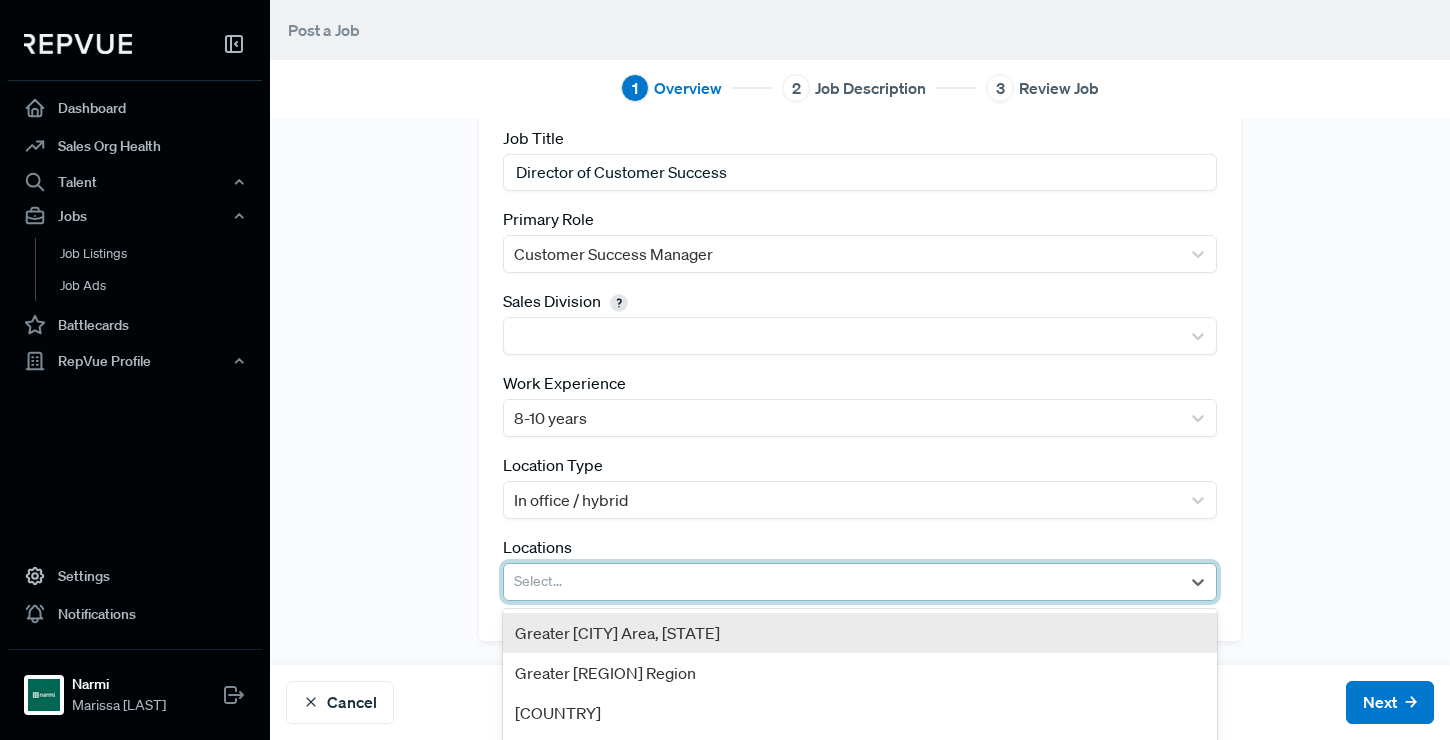 click at bounding box center [842, 582] 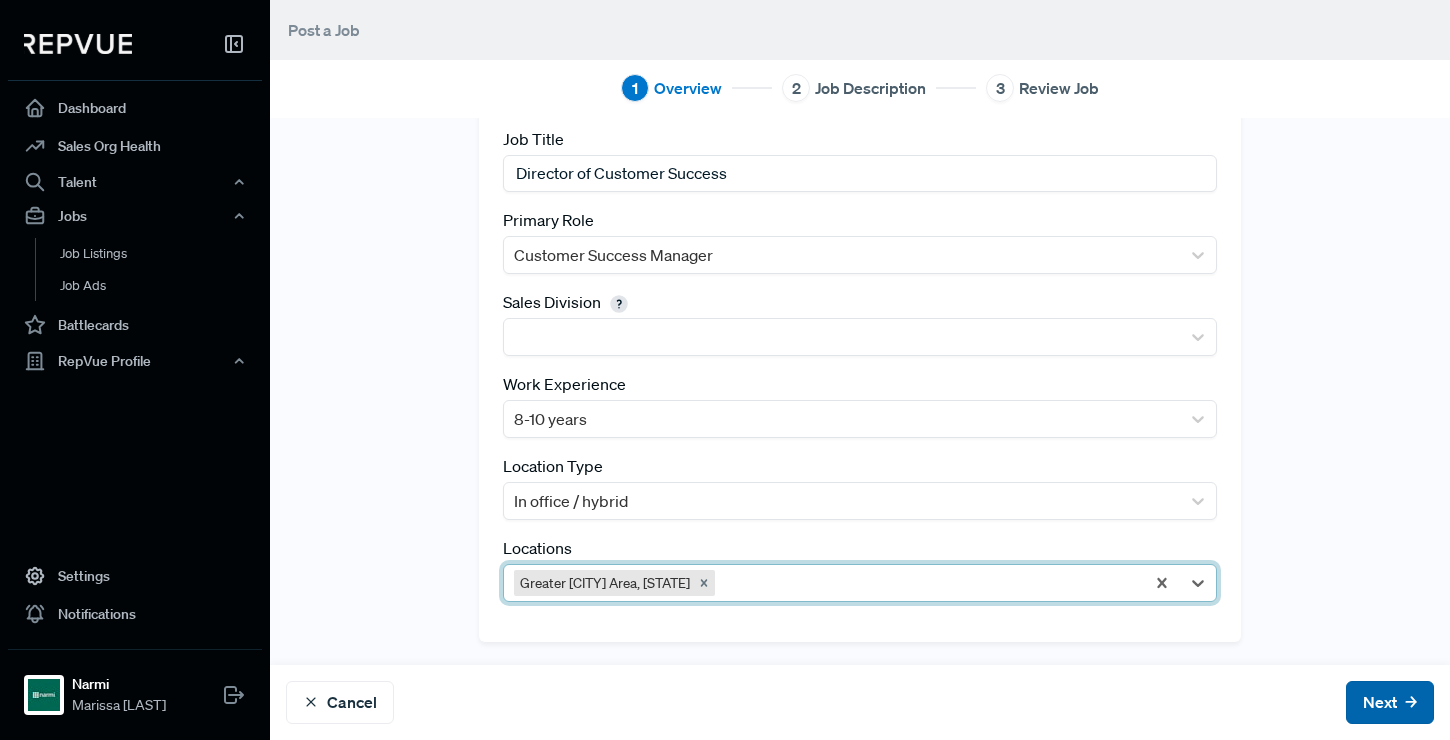 click on "Next" at bounding box center [1390, 702] 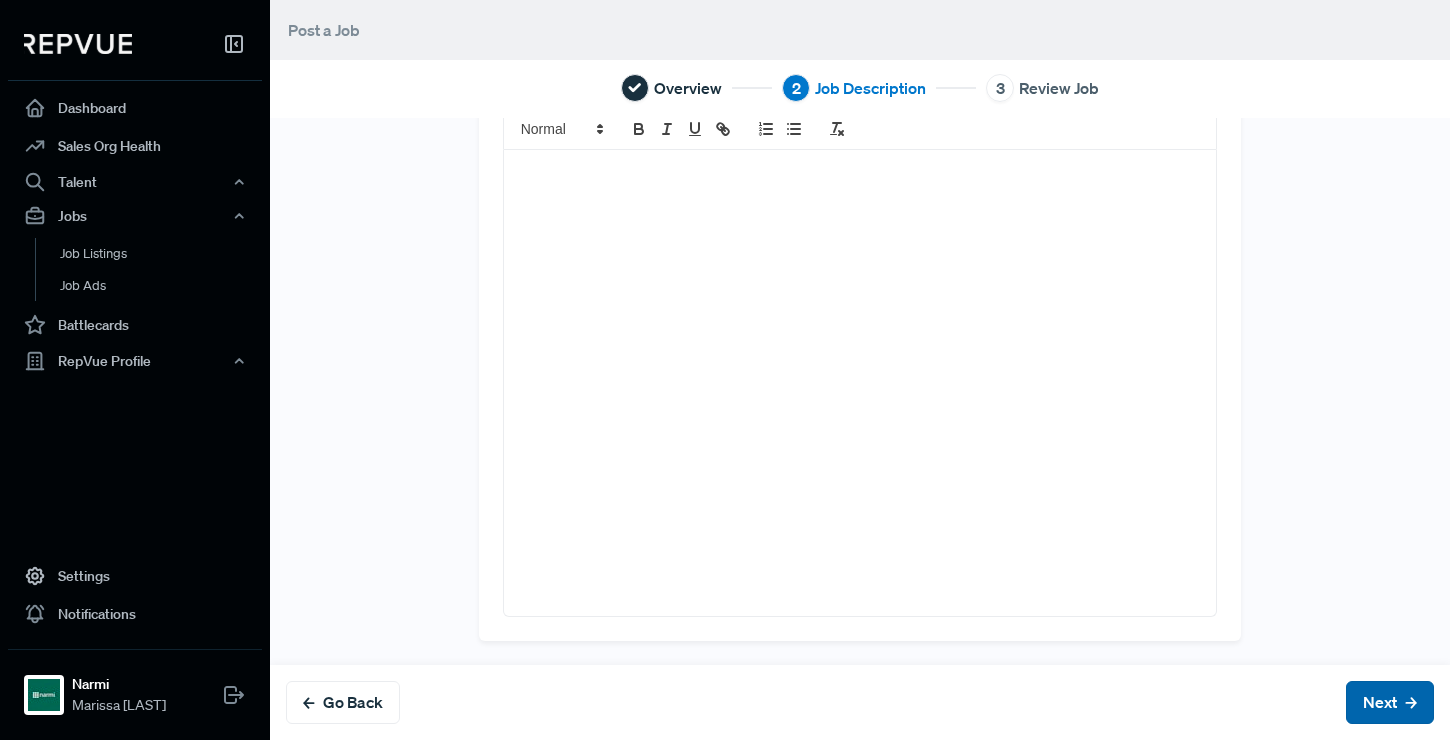 scroll, scrollTop: 0, scrollLeft: 0, axis: both 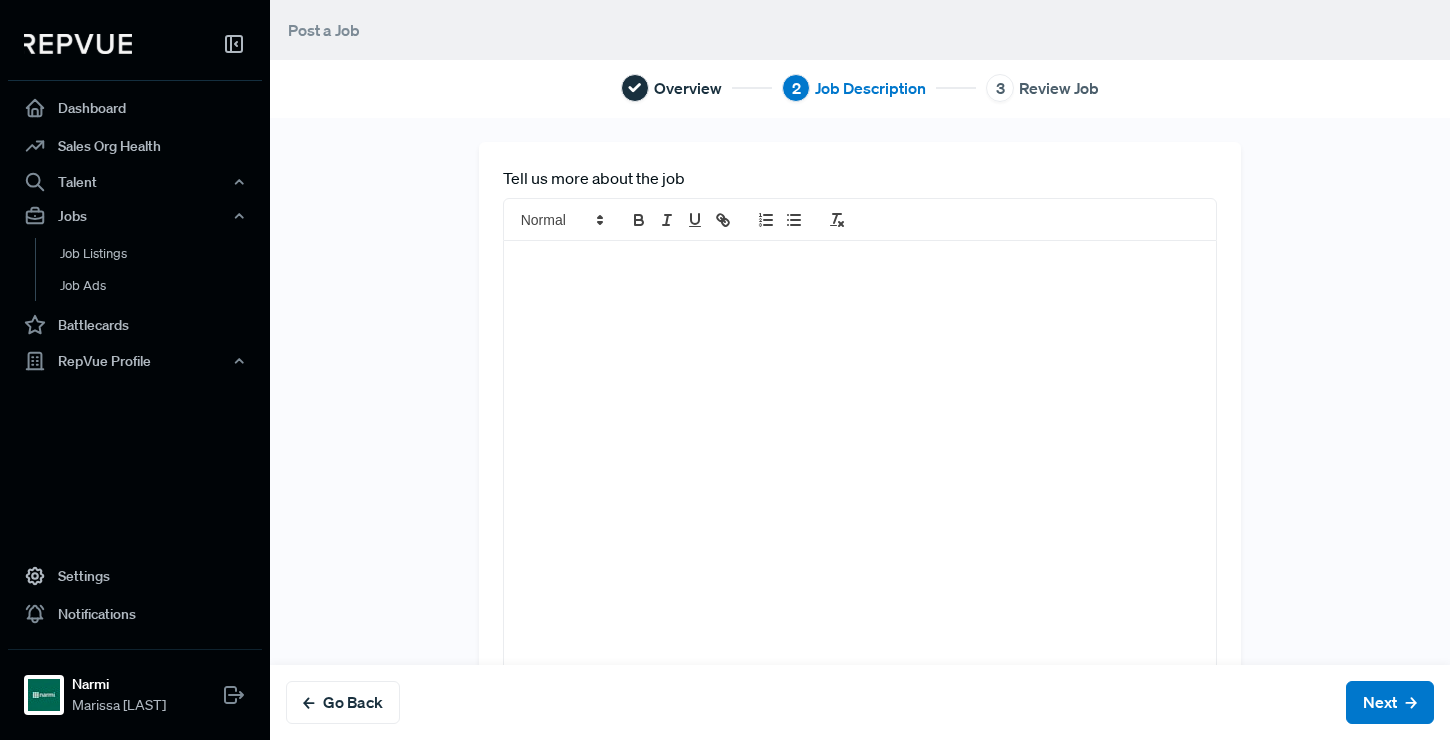 click at bounding box center (860, 474) 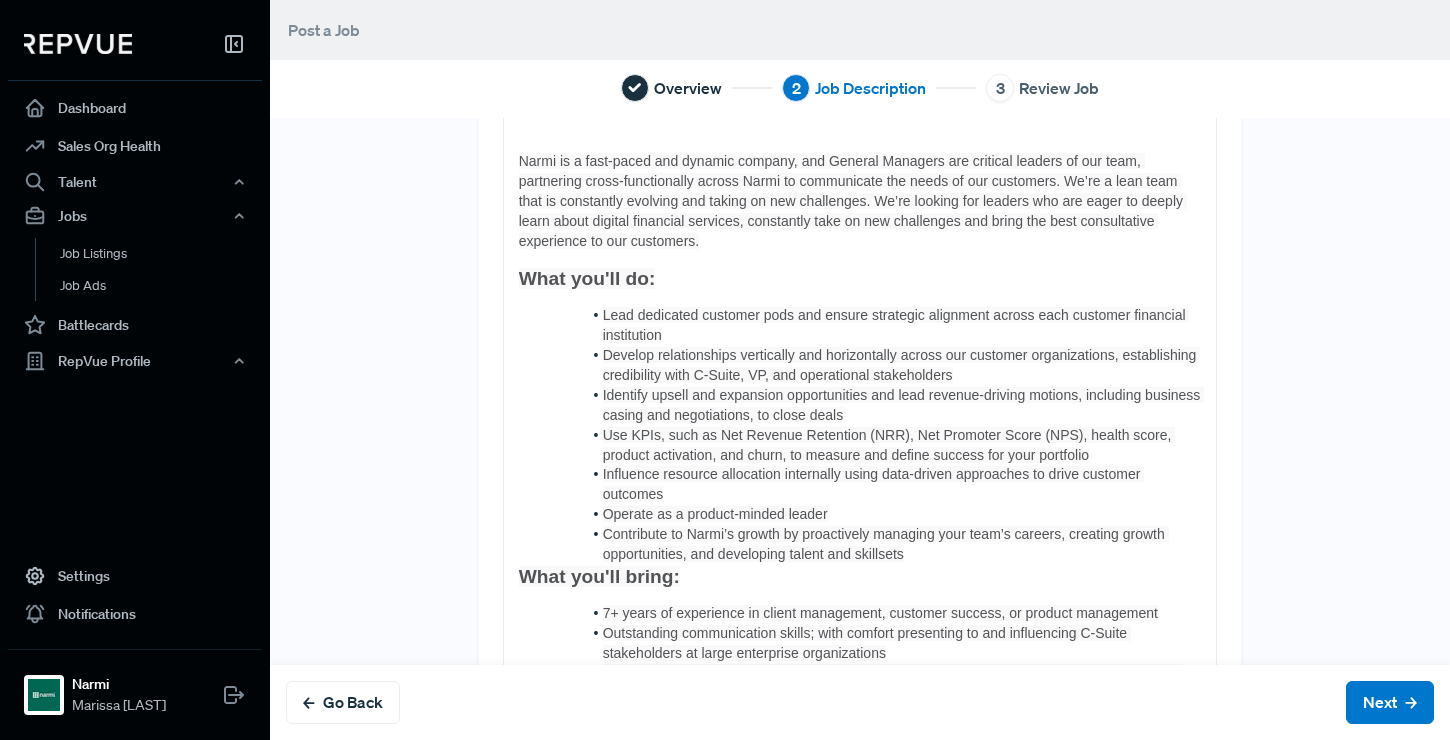 scroll, scrollTop: 754, scrollLeft: 0, axis: vertical 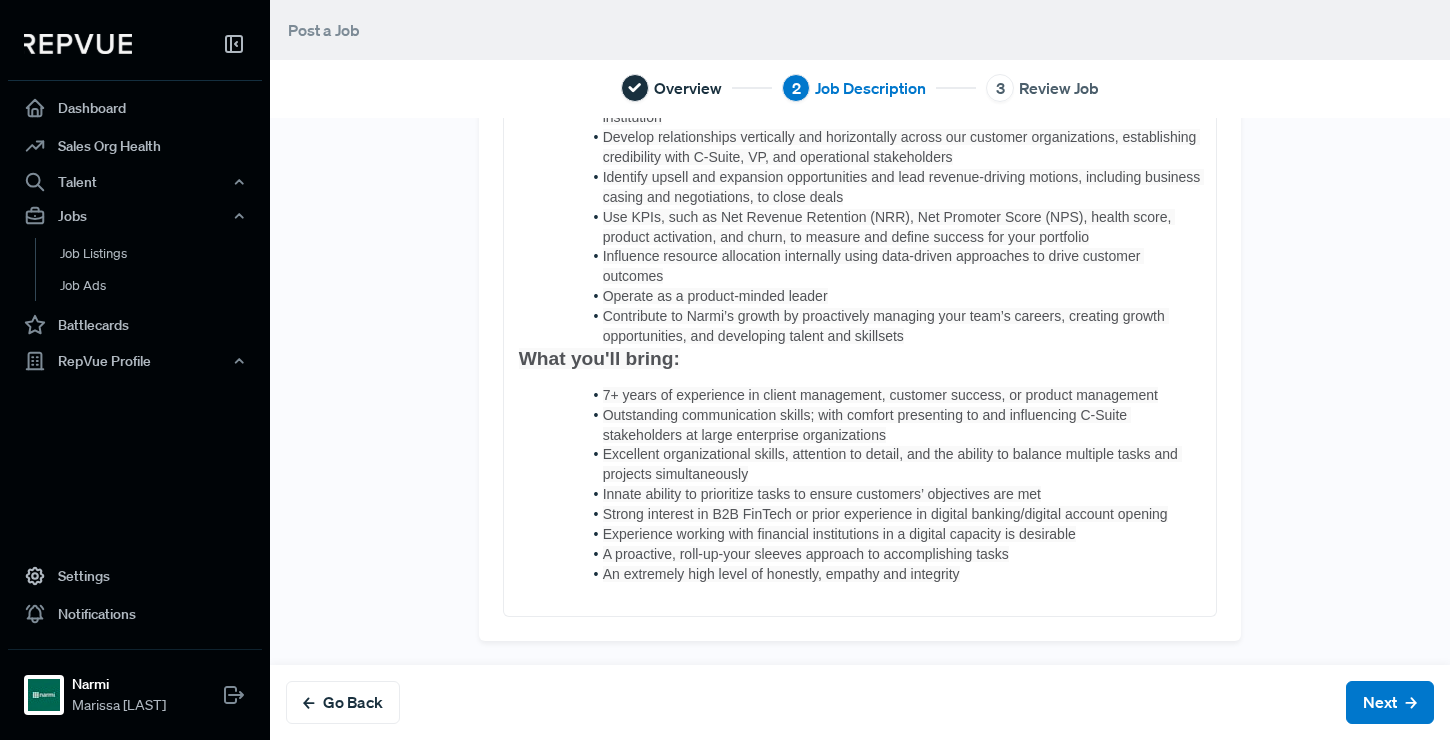 click on "Contribute to Narmi’s growth by proactively managing your team’s careers, creating growth opportunities, and developing talent and skillsets" at bounding box center (871, 327) 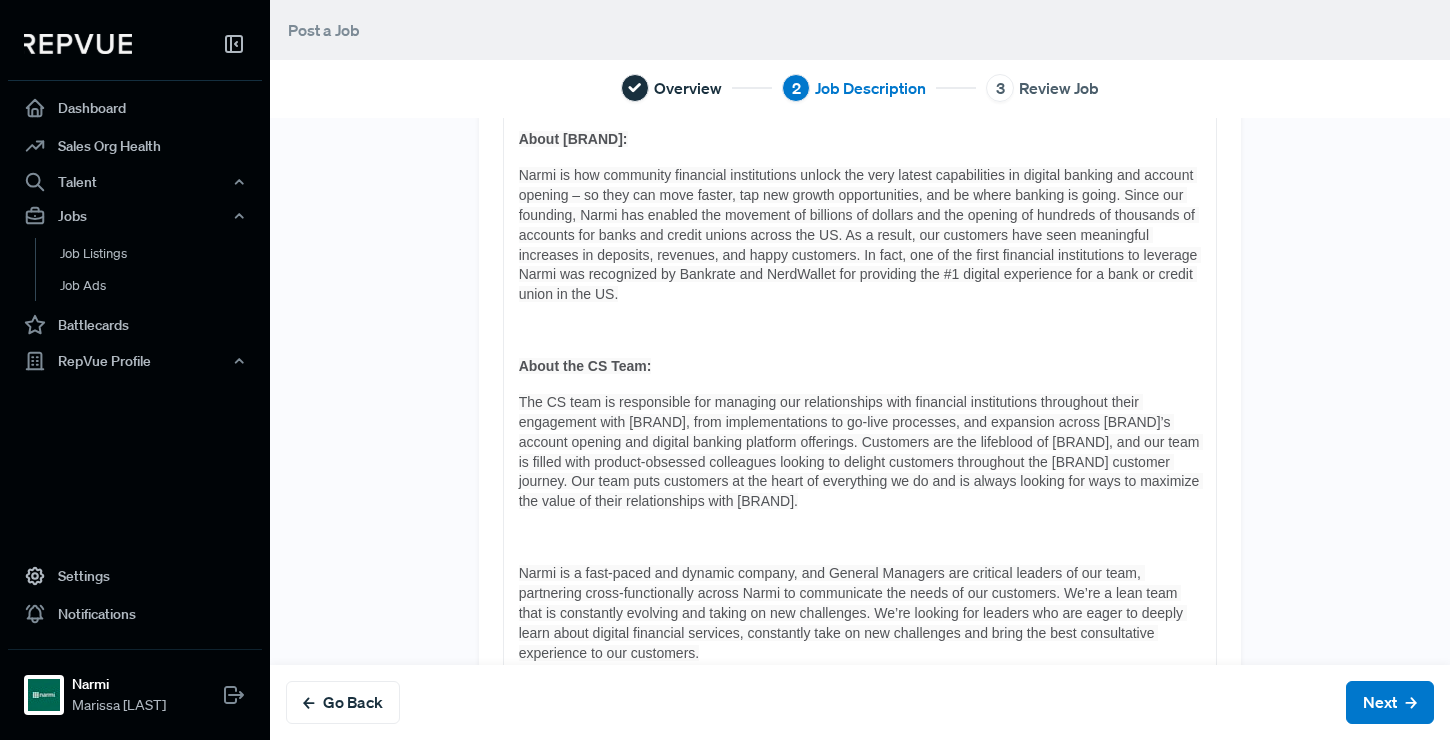 scroll, scrollTop: 0, scrollLeft: 0, axis: both 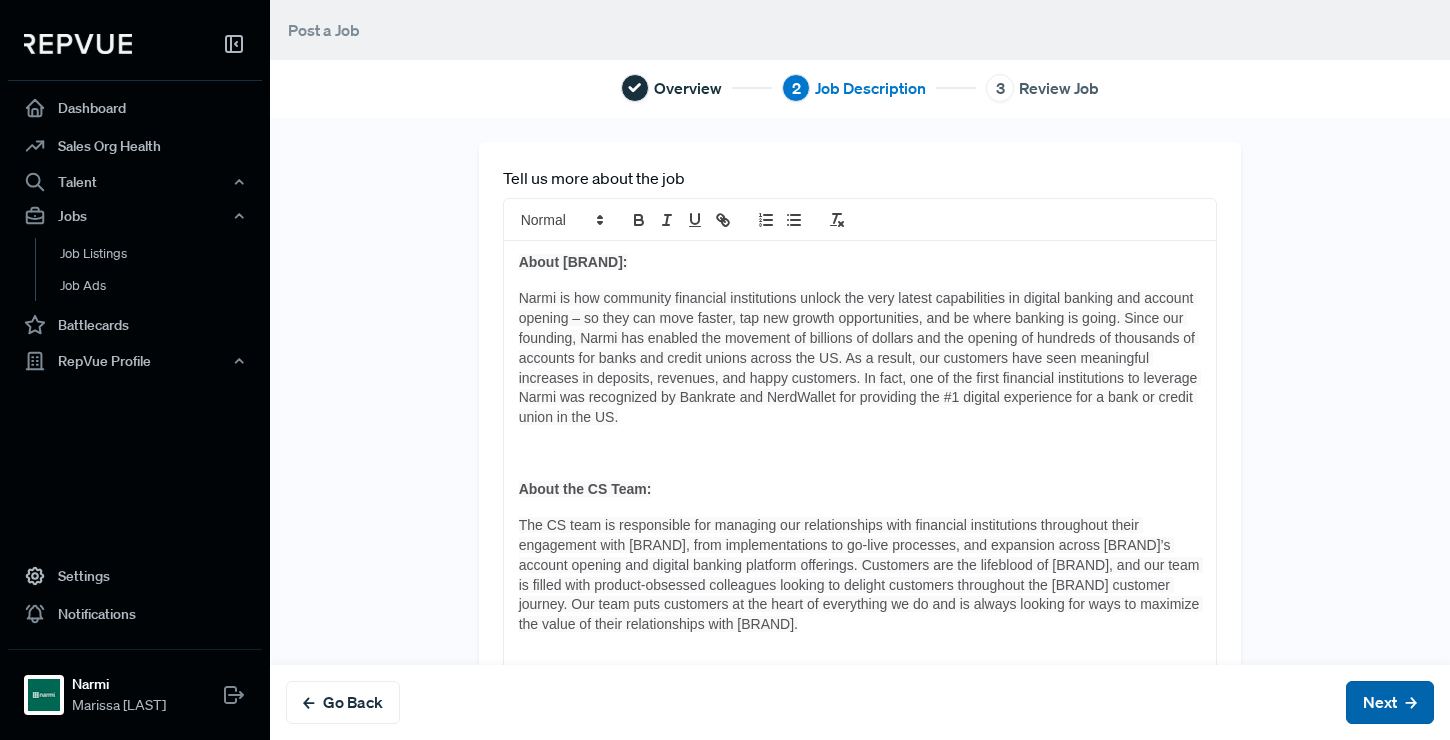 click on "Next" at bounding box center (1390, 702) 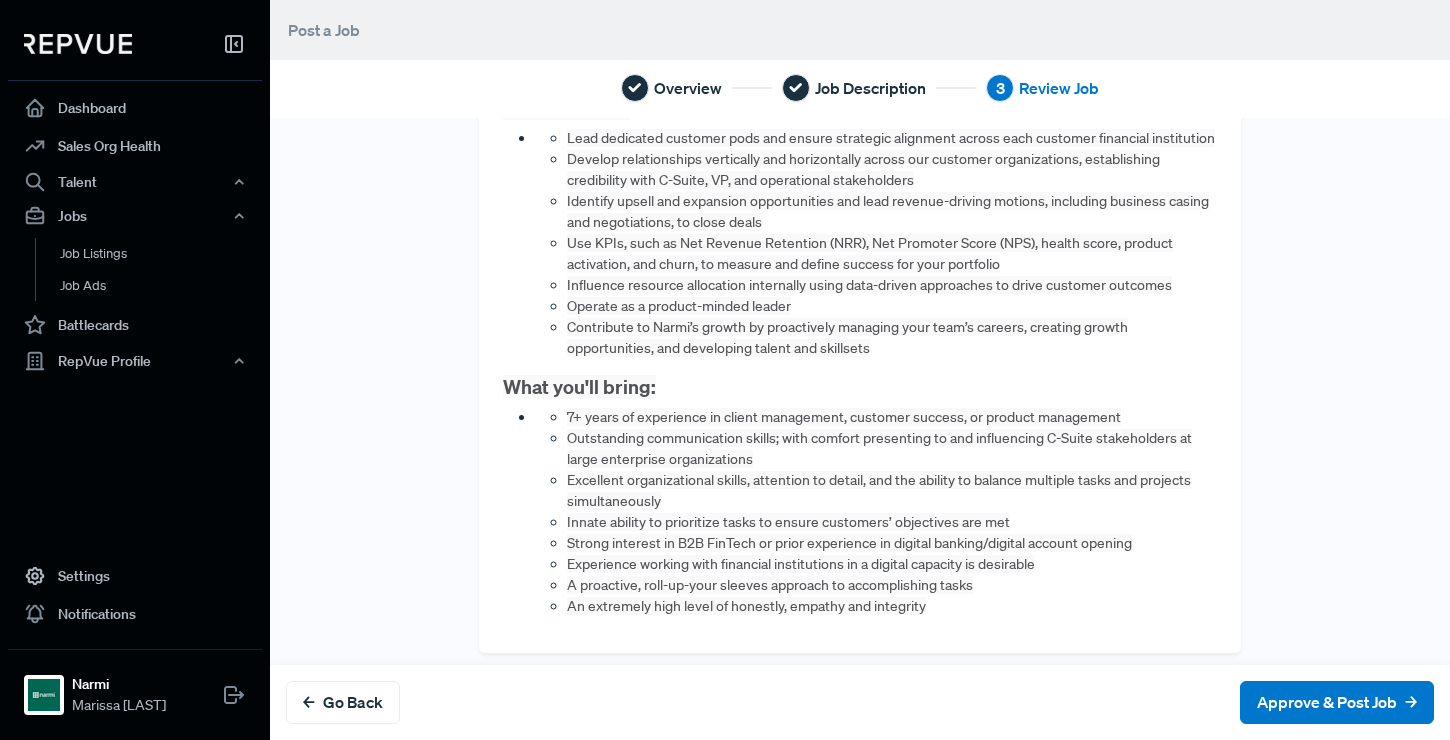 scroll, scrollTop: 1007, scrollLeft: 0, axis: vertical 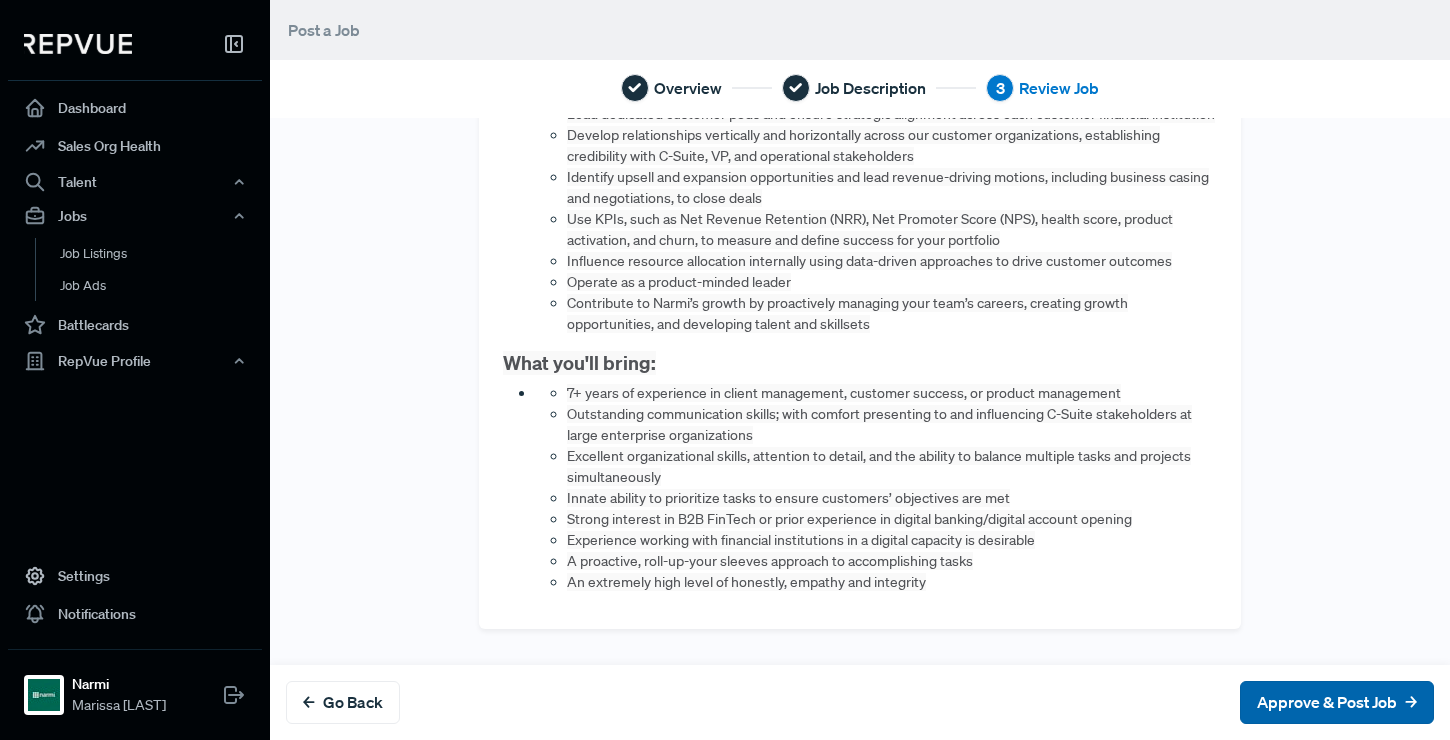 click on "Approve & Post Job" at bounding box center (1337, 702) 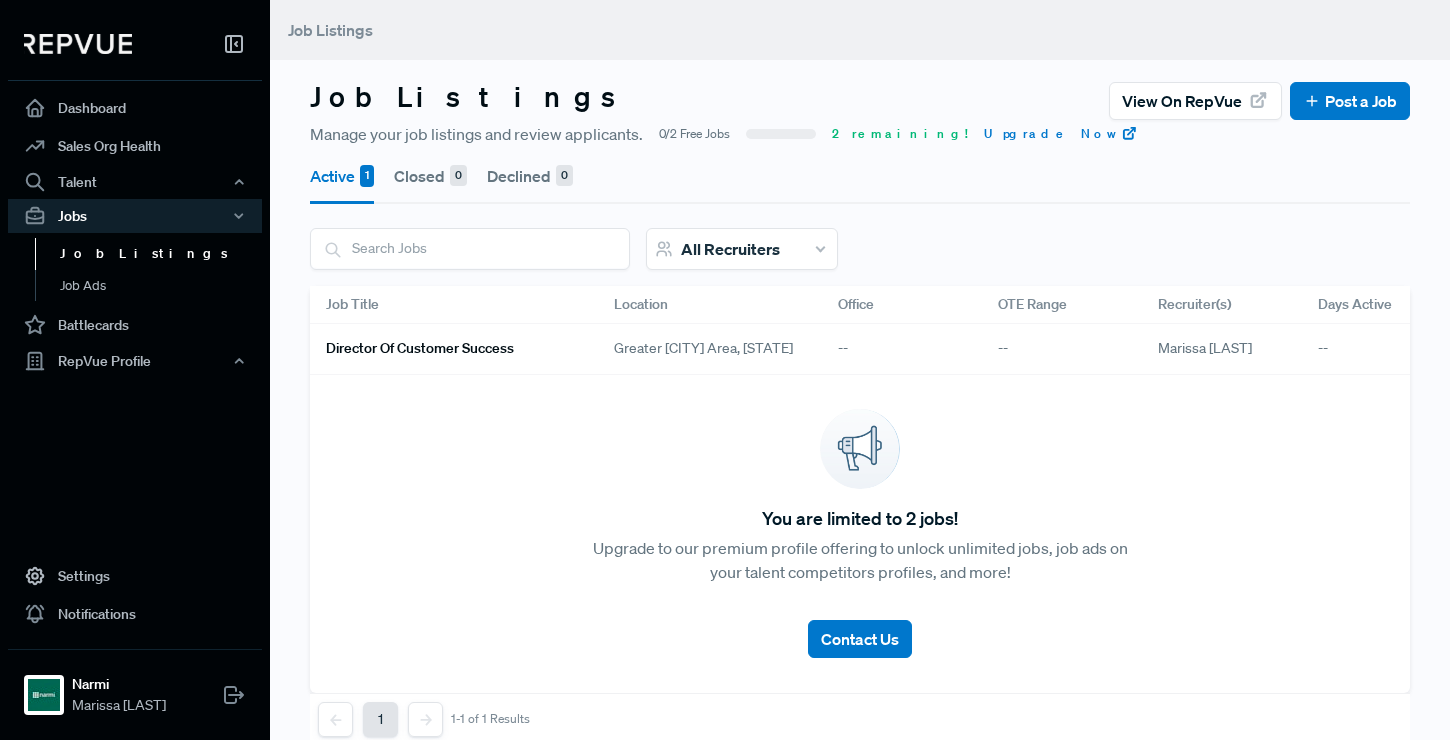 click on "--" at bounding box center [1062, 349] 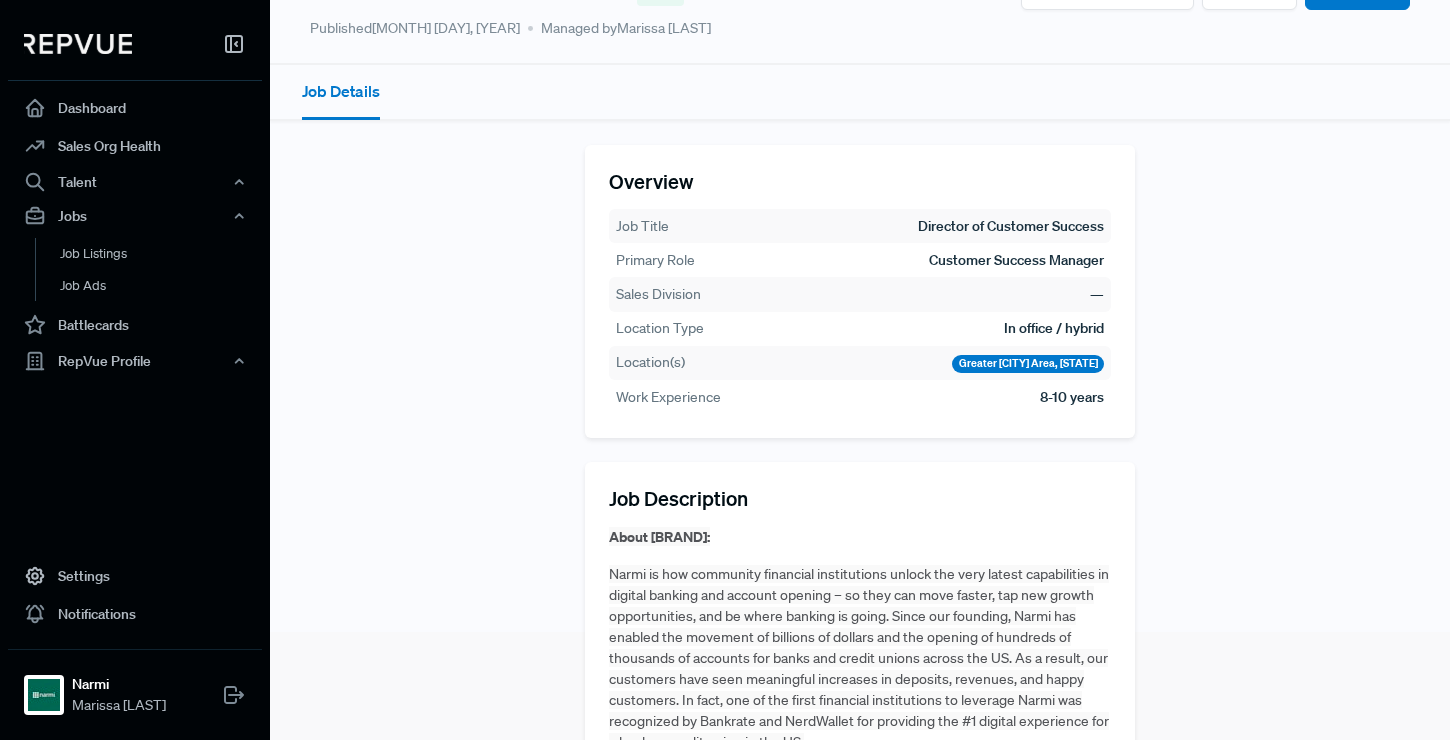 scroll, scrollTop: 294, scrollLeft: 0, axis: vertical 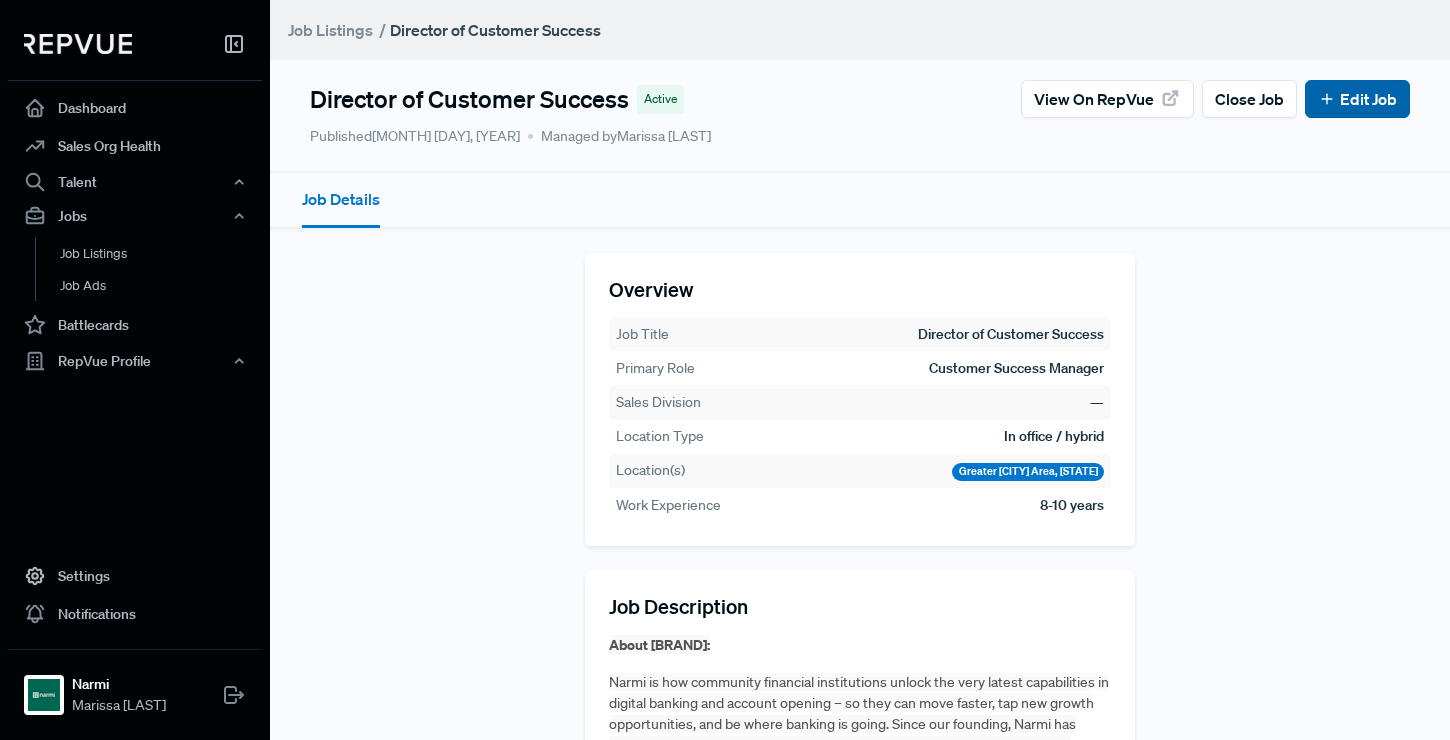 click on "Edit Job" at bounding box center [1357, 99] 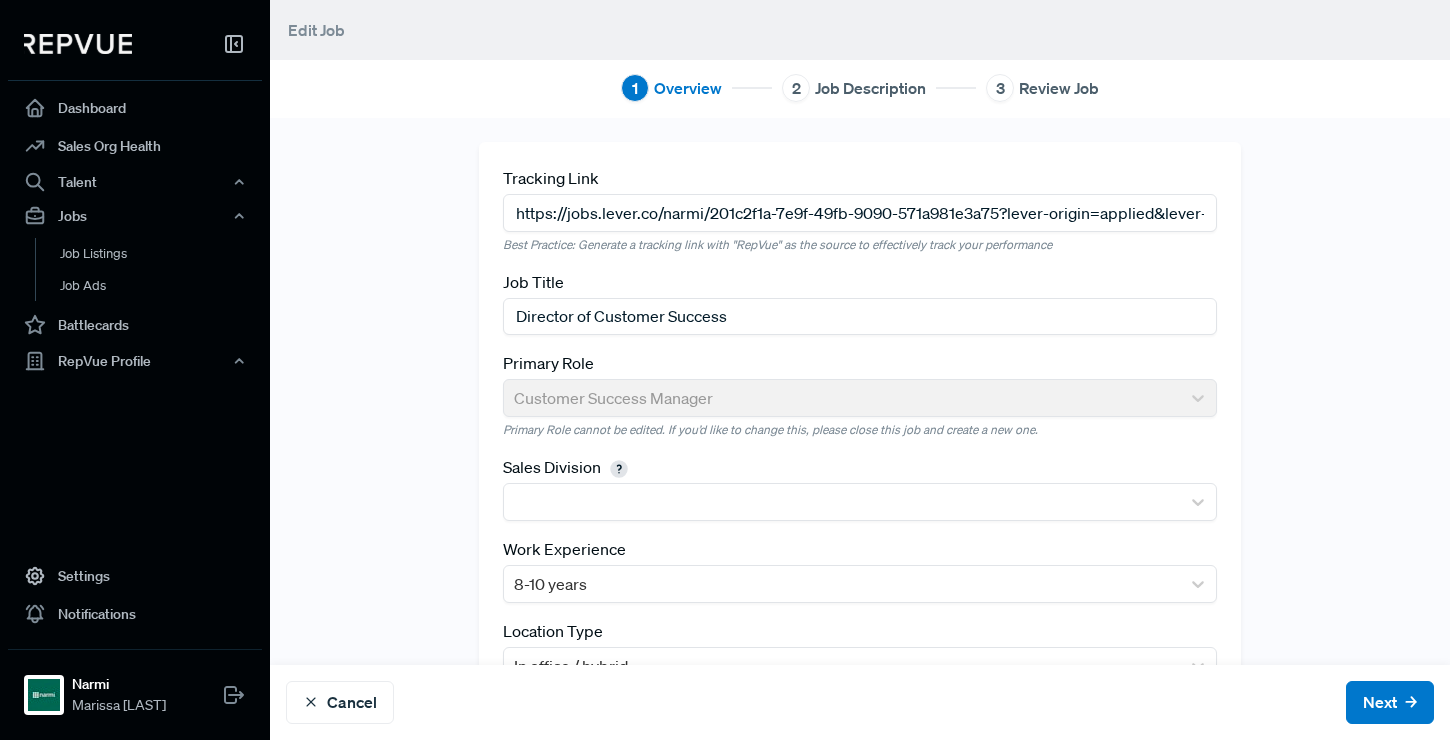 scroll, scrollTop: 166, scrollLeft: 0, axis: vertical 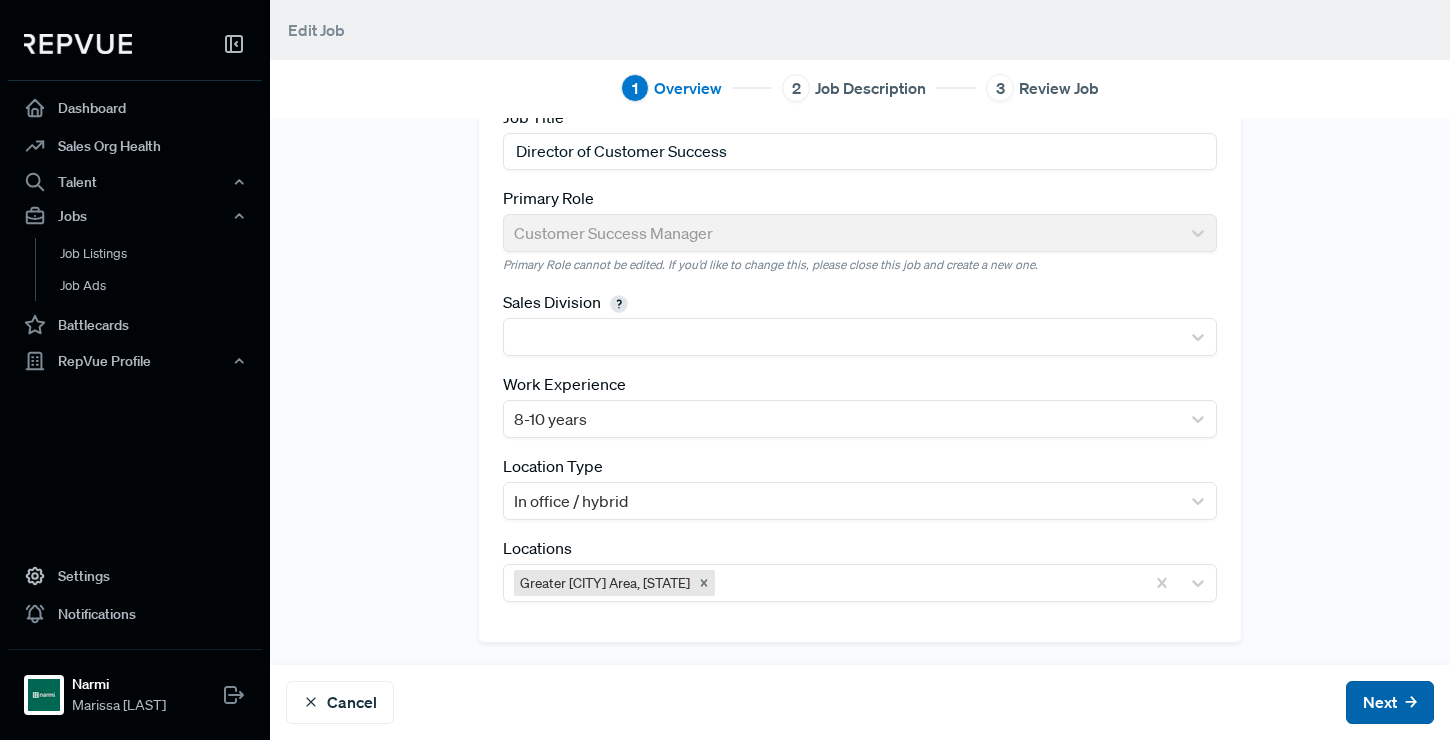 click on "Next" at bounding box center [1390, 702] 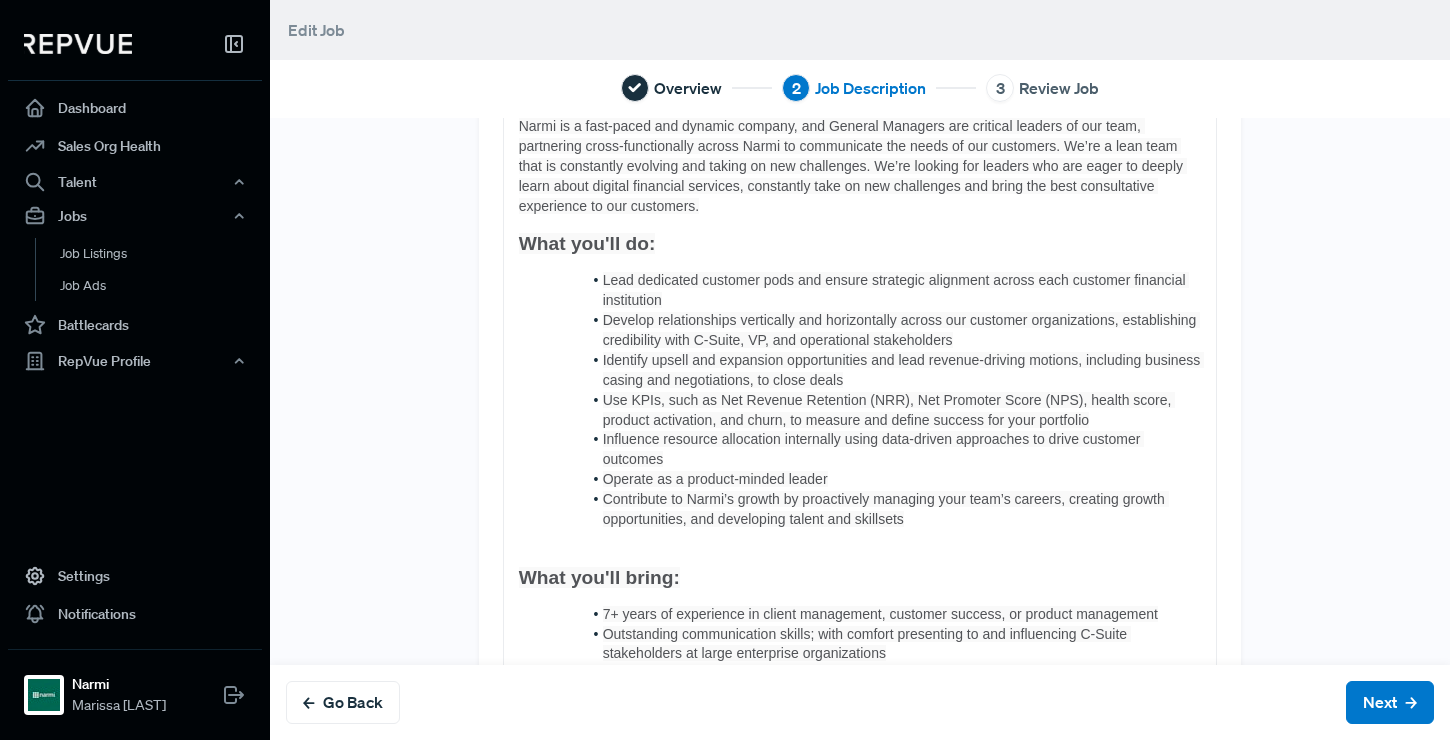 scroll, scrollTop: 770, scrollLeft: 0, axis: vertical 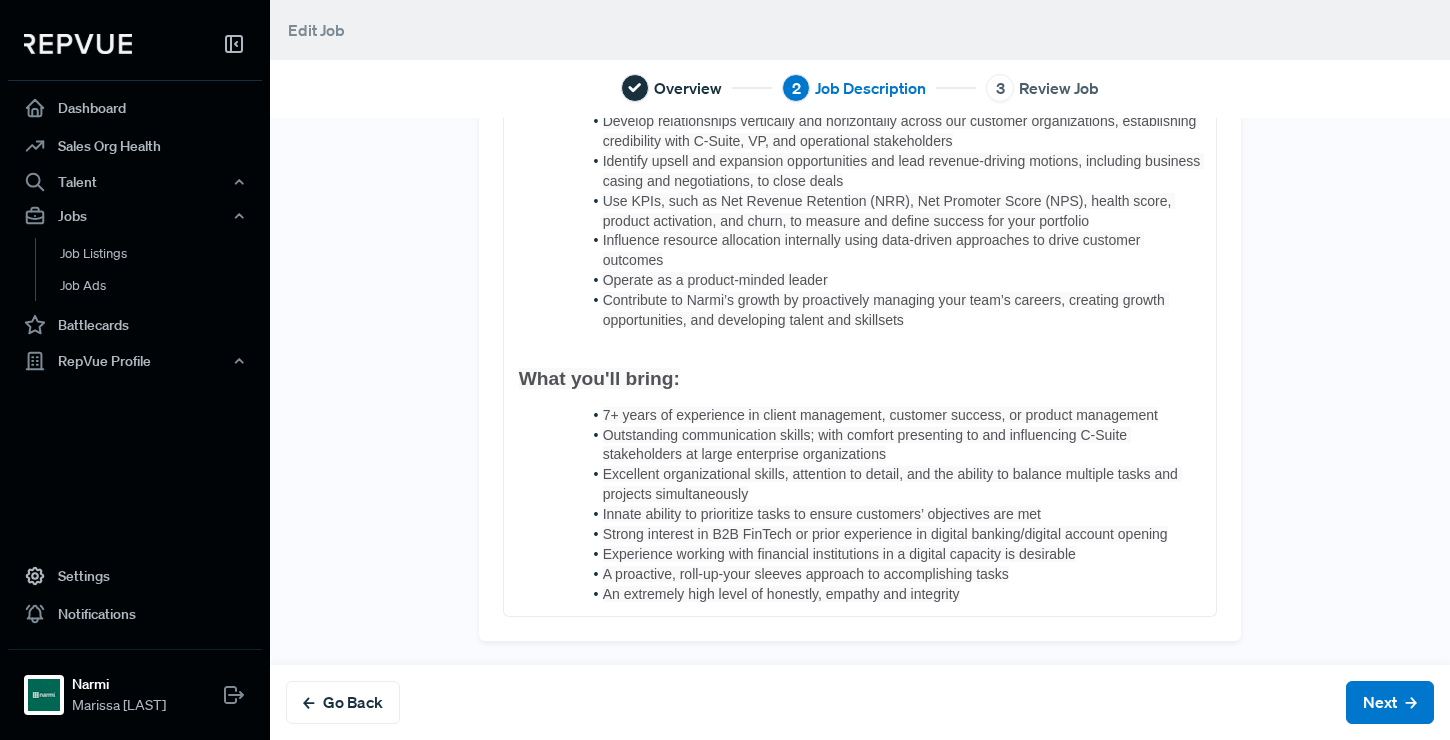 click on "An extremely high level of honestly, empathy and integrity" at bounding box center (871, 595) 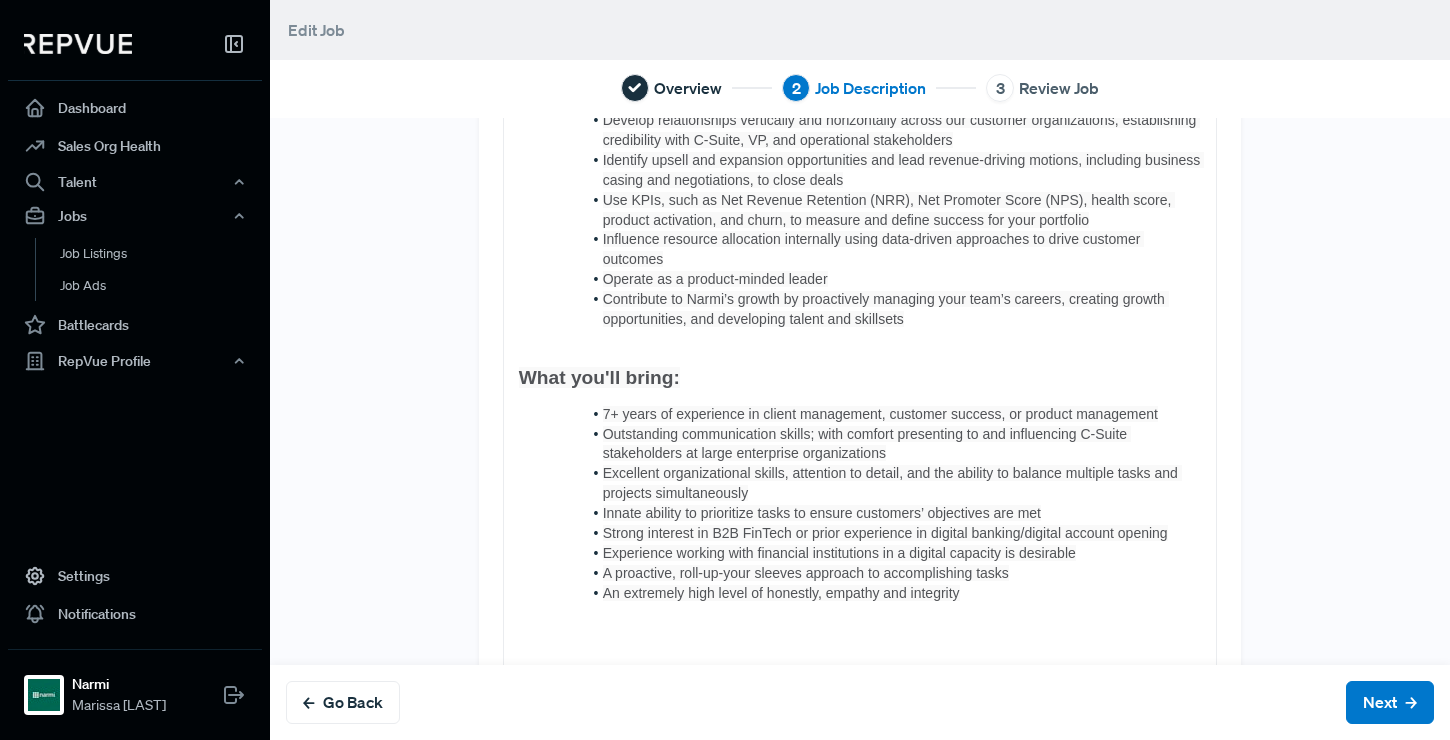 scroll, scrollTop: 1026, scrollLeft: 0, axis: vertical 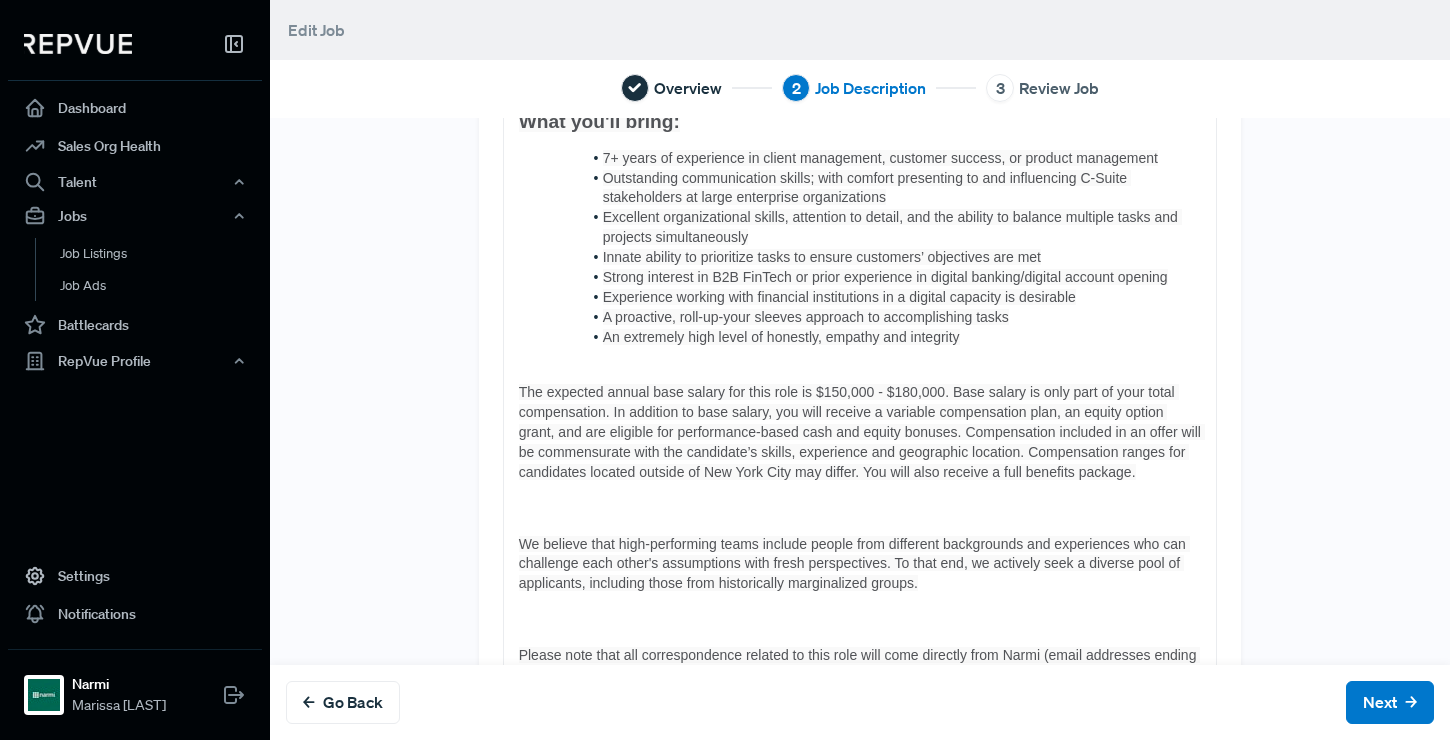 click on "About [BRAND]: [BRAND] is how community financial institutions unlock the very latest capabilities in digital banking and account opening – so they can move faster, tap new growth opportunities, and be where banking is going. Since our founding, [BRAND] has enabled the movement of billions of dollars and the opening of hundreds of thousands of accounts for banks and credit unions across the US. As a result, our customers have seen meaningful increases in deposits, revenues, and happy customers. In fact, one of the first financial institutions to leverage [BRAND] was recognized by Bankrate and NerdWallet for providing the #1 digital experience for a bank or credit union in the US. About the CS Team: What you'll do: Lead dedicated customer pods and ensure strategic alignment across each customer financial institution Develop relationships vertically and horizontally across our customer organizations, establishing credibility with C-Suite, VP, and operational stakeholders Operate as a product-minded leader" at bounding box center [860, -16] 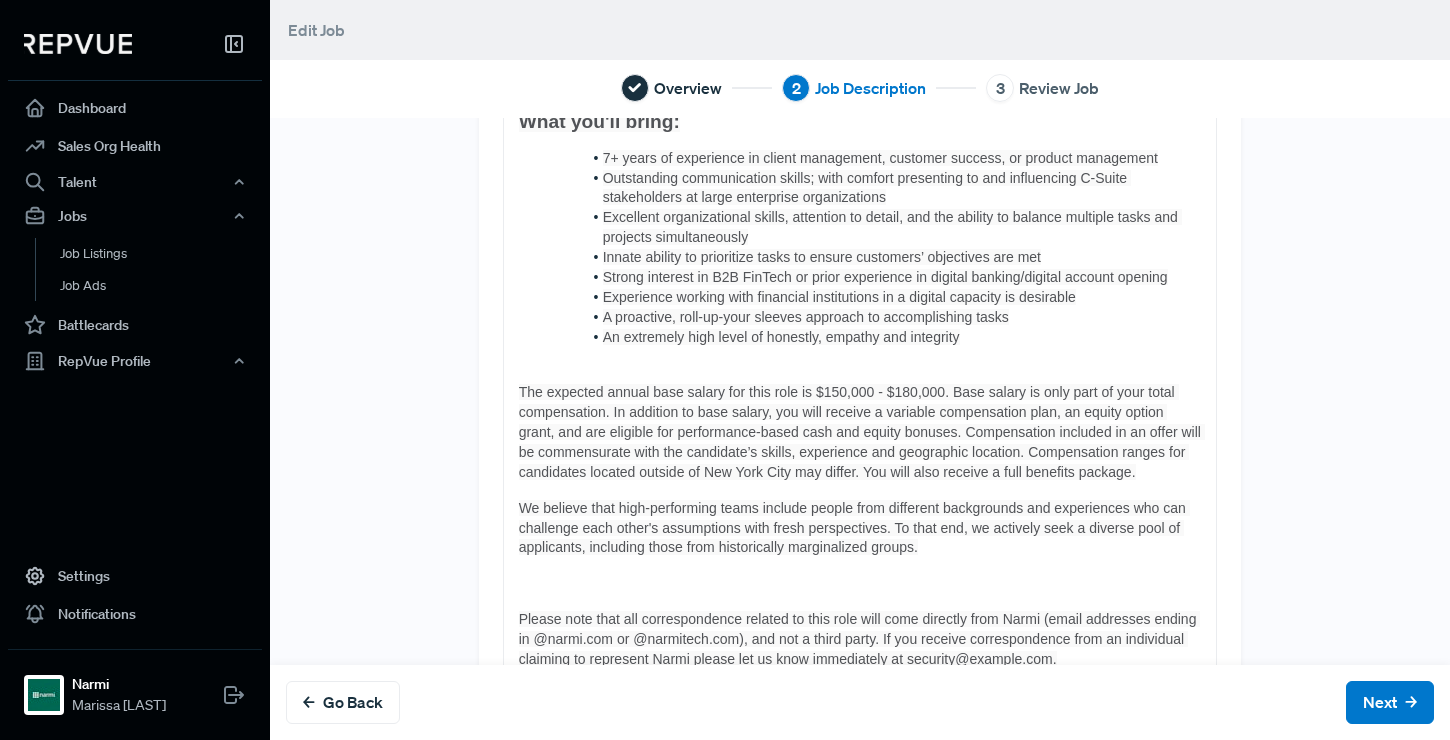 click on "About [BRAND]: [BRAND] is how community financial institutions unlock the very latest capabilities in digital banking and account opening – so they can move faster, tap new growth opportunities, and be where banking is going. Since our founding, [BRAND] has enabled the movement of billions of dollars and the opening of hundreds of thousands of accounts for banks and credit unions across the US. As a result, our customers have seen meaningful increases in deposits, revenues, and happy customers. In fact, one of the first financial institutions to leverage [BRAND] was recognized by Bankrate and NerdWallet for providing the #1 digital experience for a bank or credit union in the US. About the CS Team: What you'll do: Lead dedicated customer pods and ensure strategic alignment across each customer financial institution Develop relationships vertically and horizontally across our customer organizations, establishing credibility with C-Suite, VP, and operational stakeholders Operate as a product-minded leader" at bounding box center [860, -34] 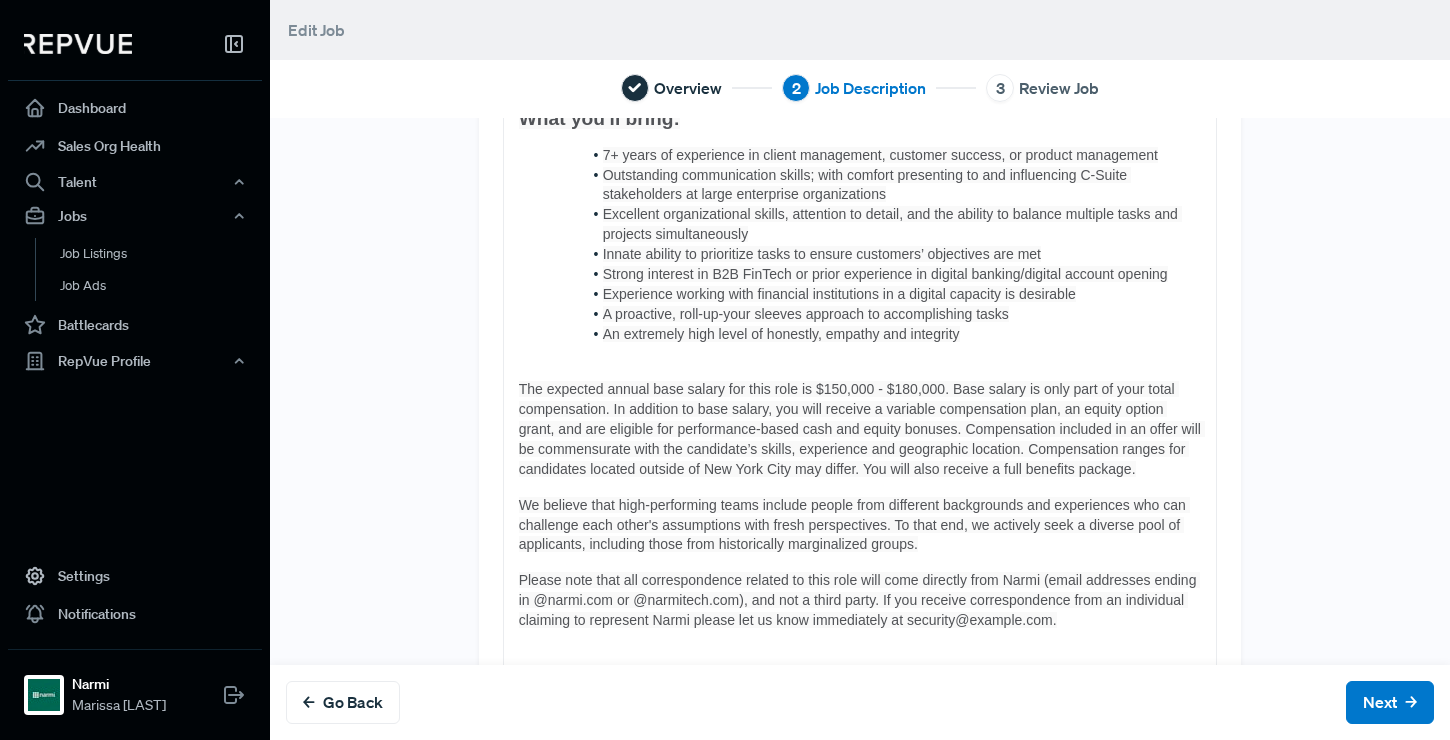 scroll, scrollTop: 1030, scrollLeft: 0, axis: vertical 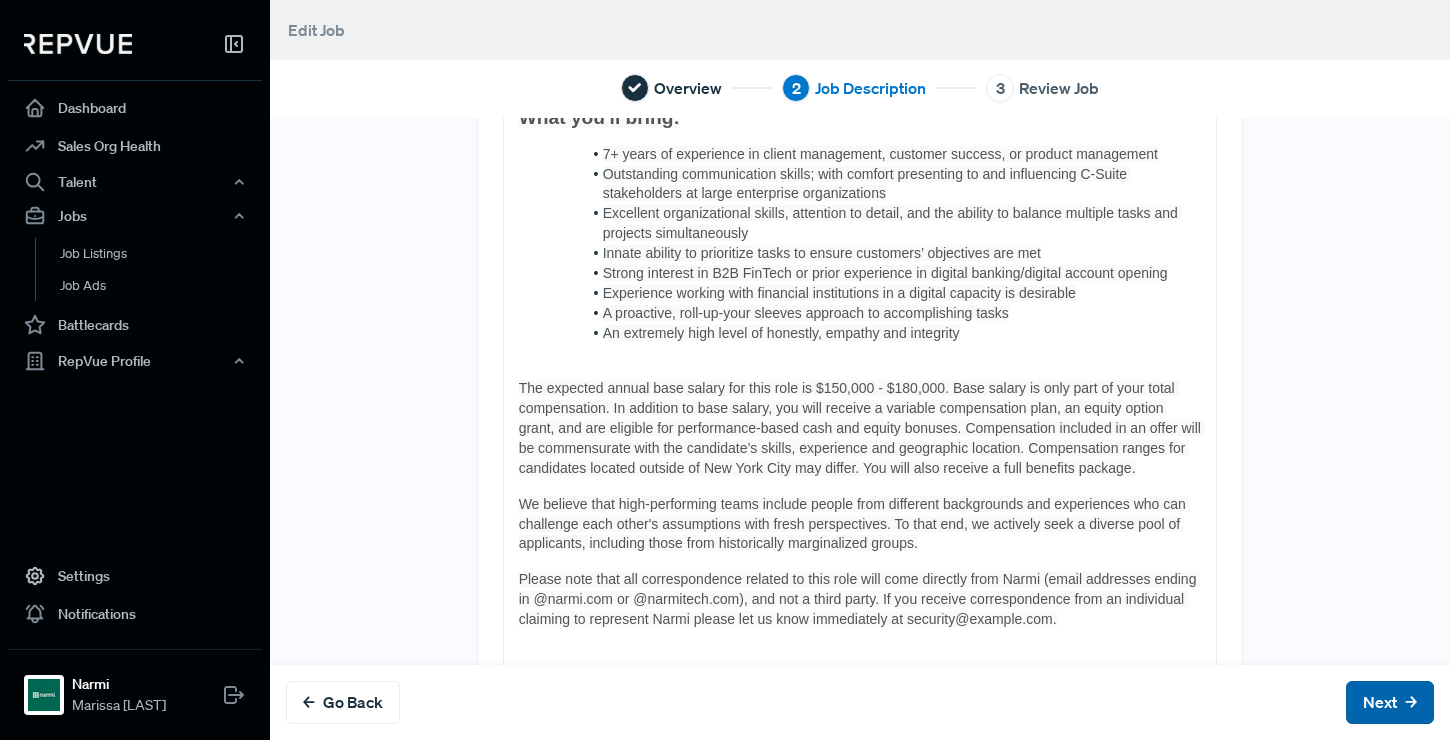 click on "Next" at bounding box center [1390, 702] 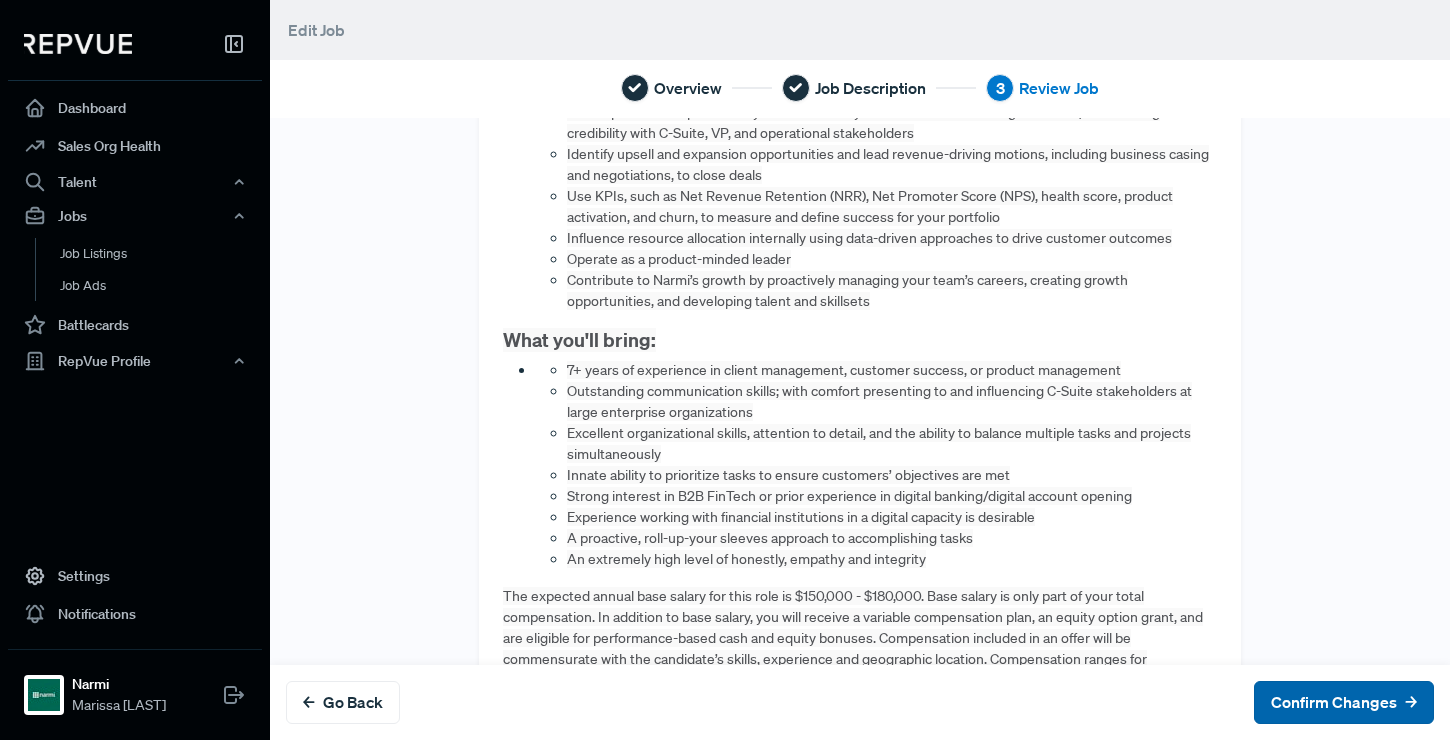 scroll, scrollTop: 0, scrollLeft: 0, axis: both 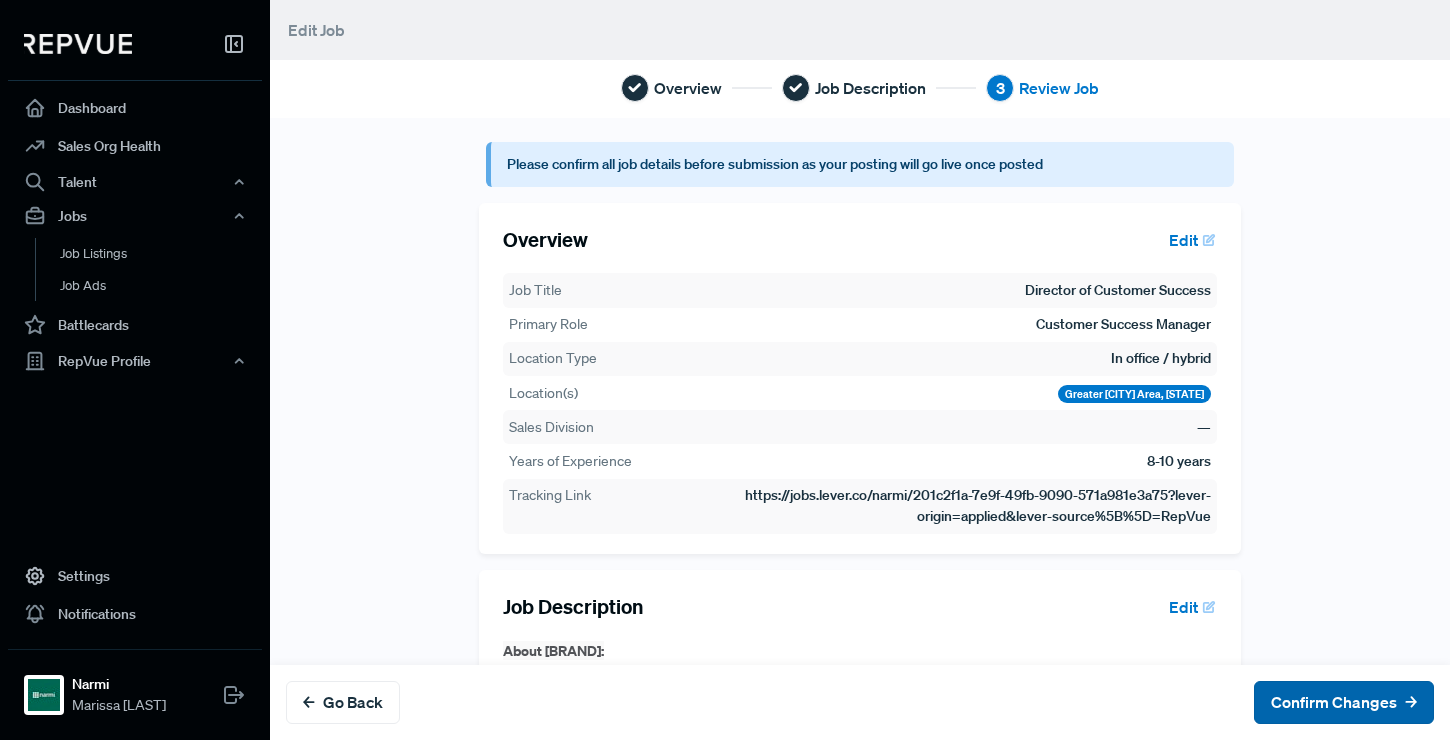 click on "Confirm Changes" at bounding box center [1344, 702] 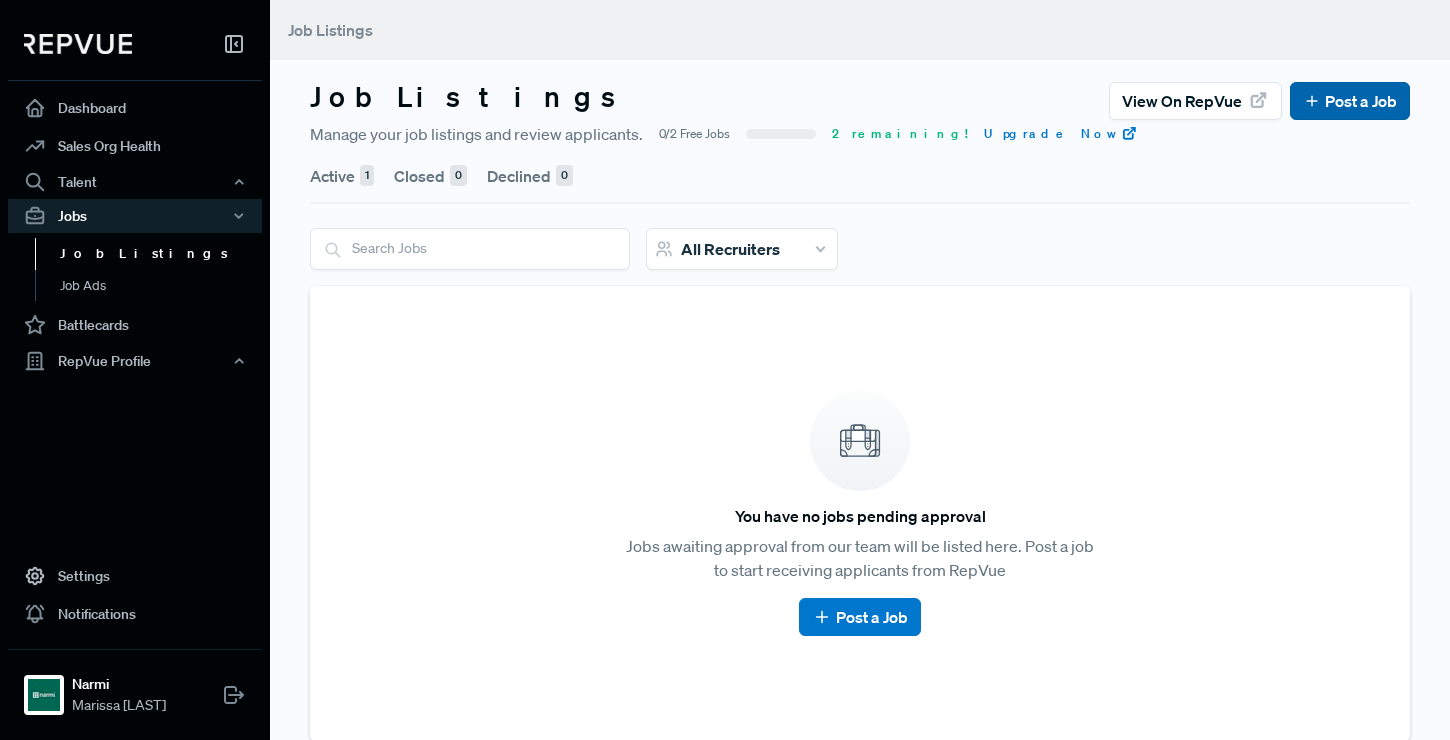 click on "Post a Job" at bounding box center (1350, 101) 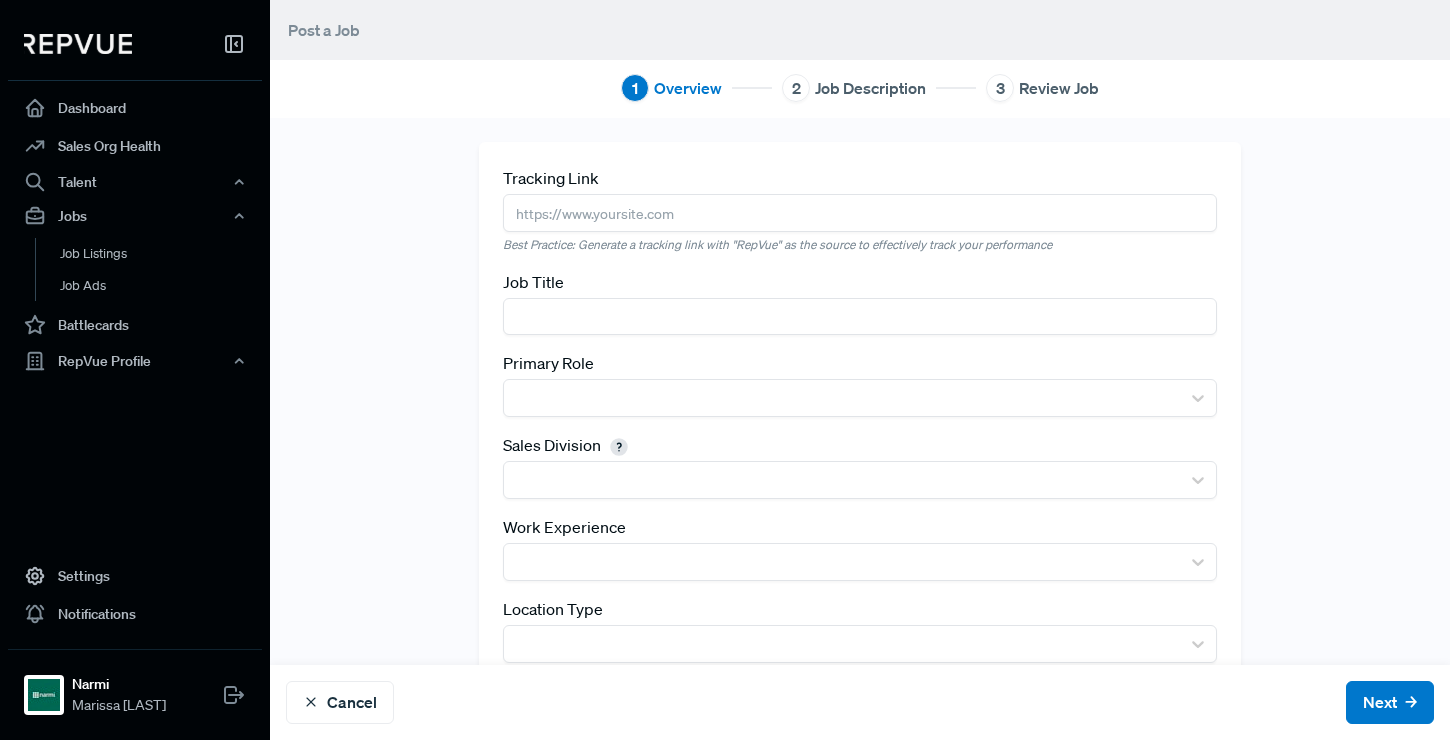 click at bounding box center (860, 212) 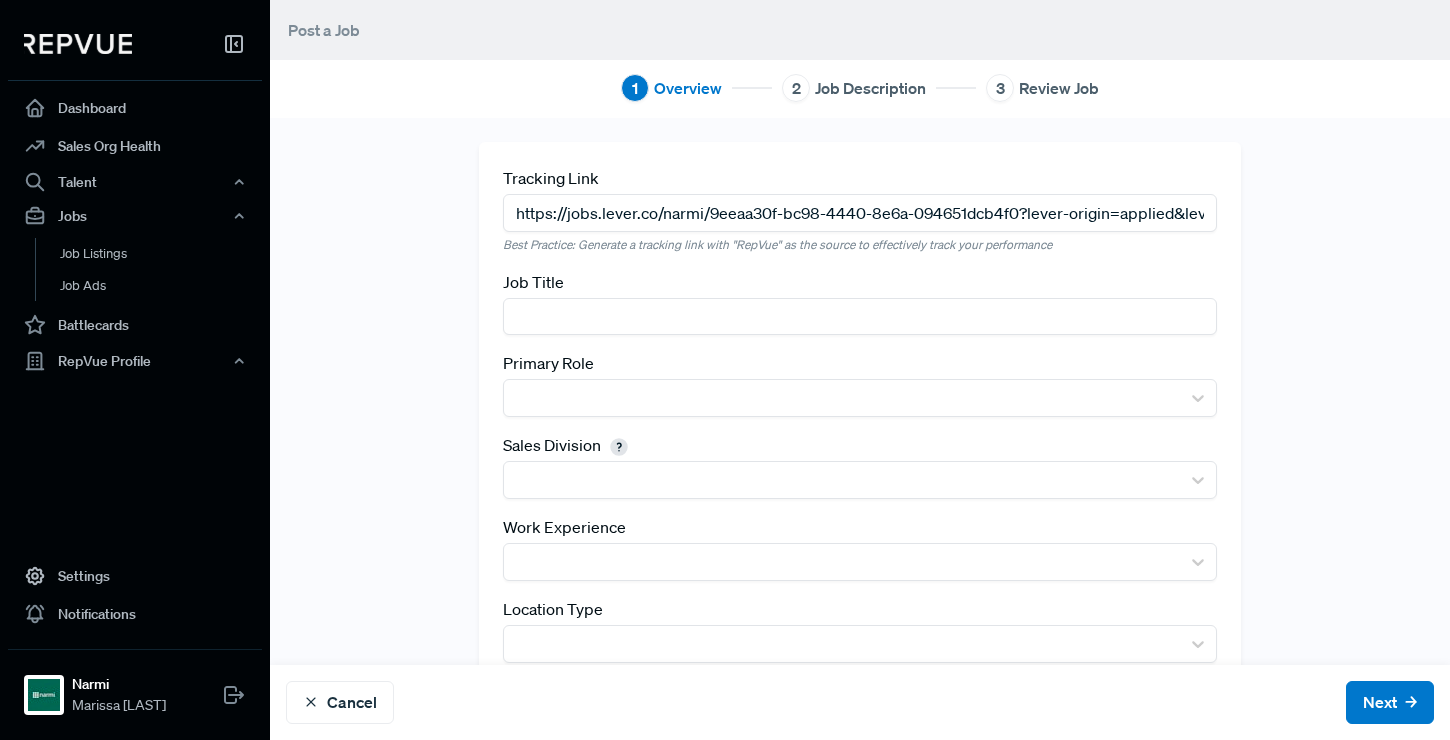 scroll, scrollTop: 0, scrollLeft: 194, axis: horizontal 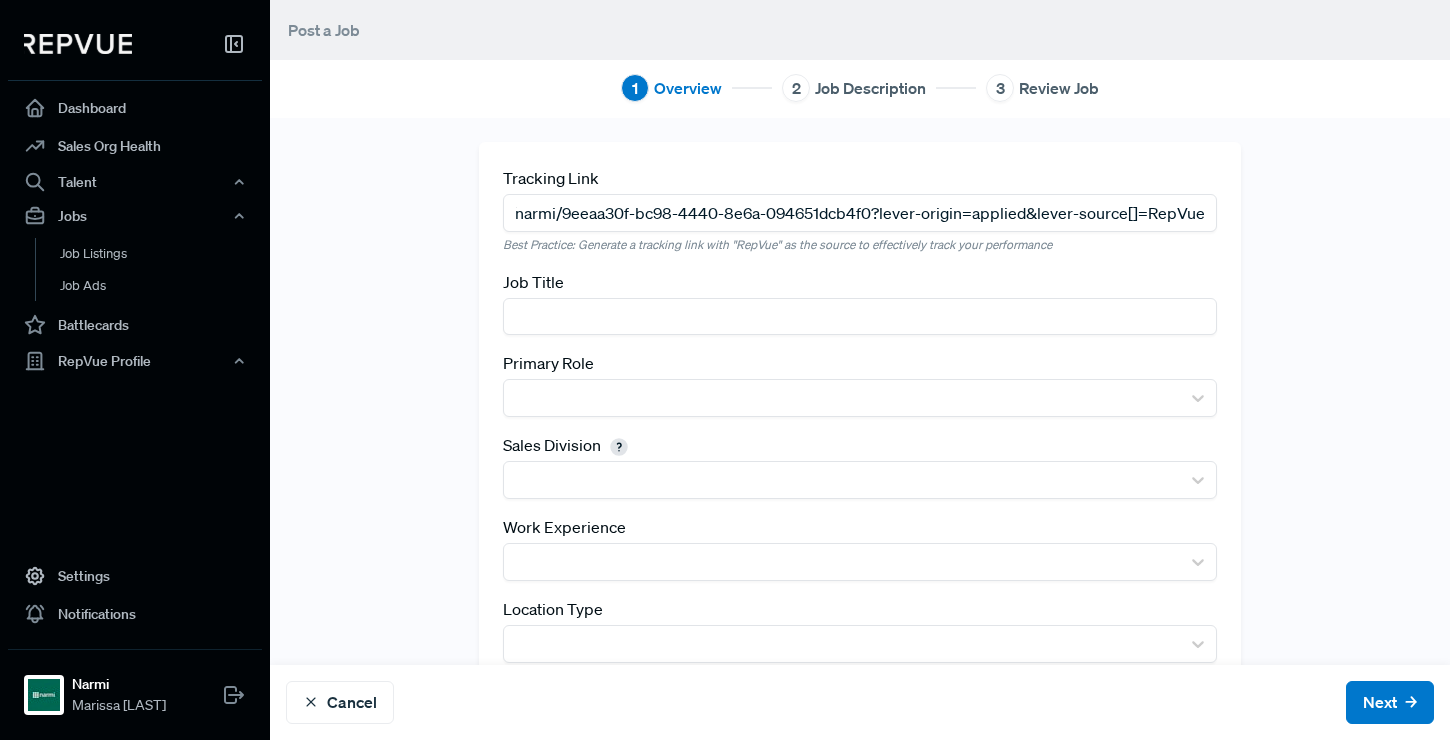 type on "https://jobs.lever.co/narmi/9eeaa30f-bc98-4440-8e6a-094651dcb4f0?lever-origin=applied&lever-source[]=RepVue" 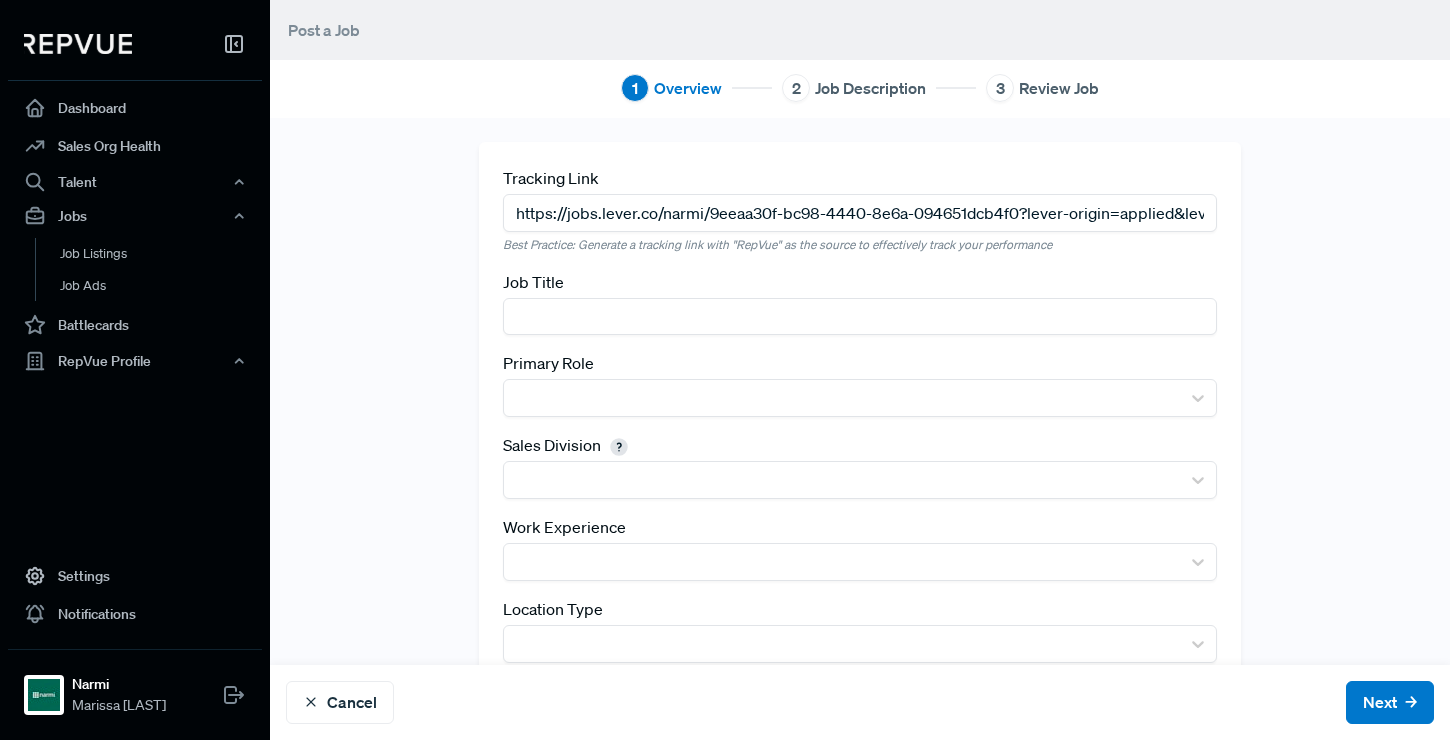 click at bounding box center (860, 316) 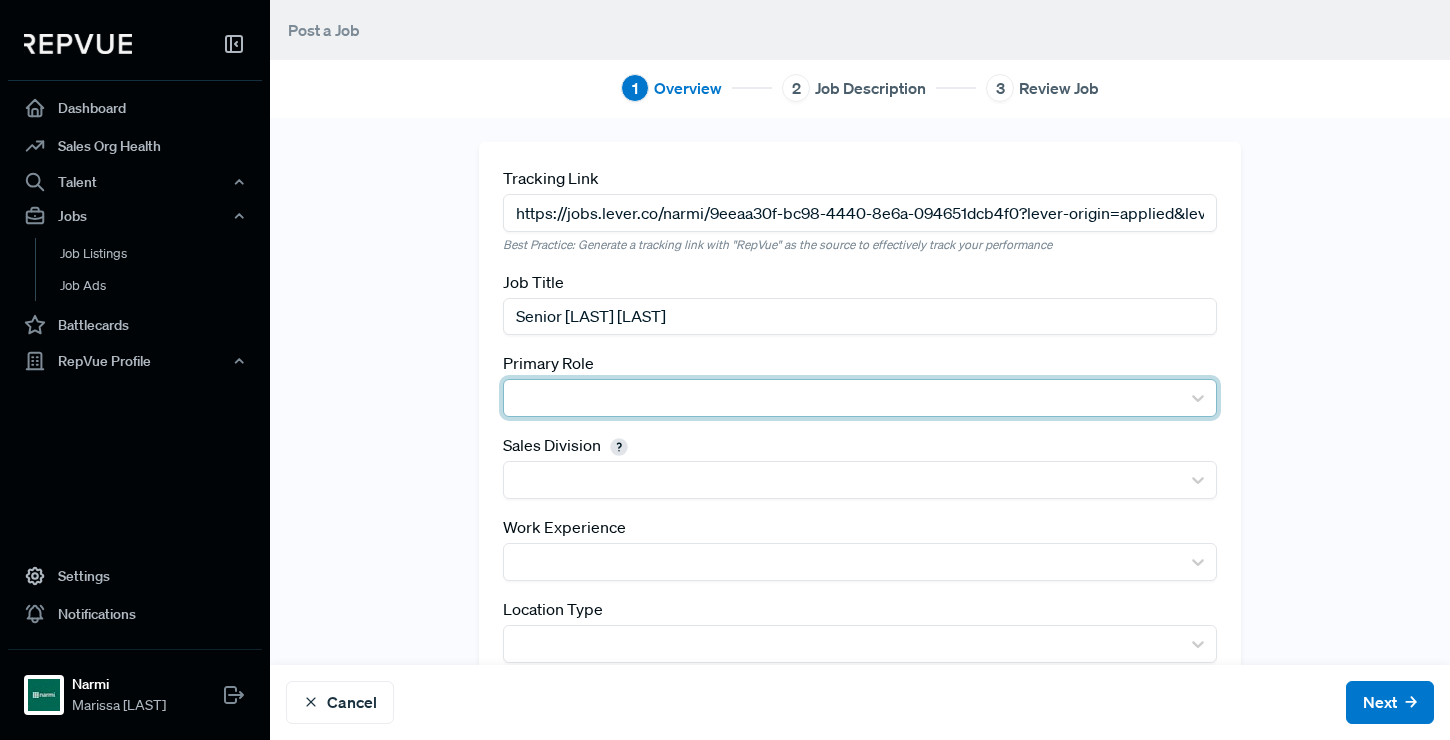 type on "Senior [LAST] [LAST]" 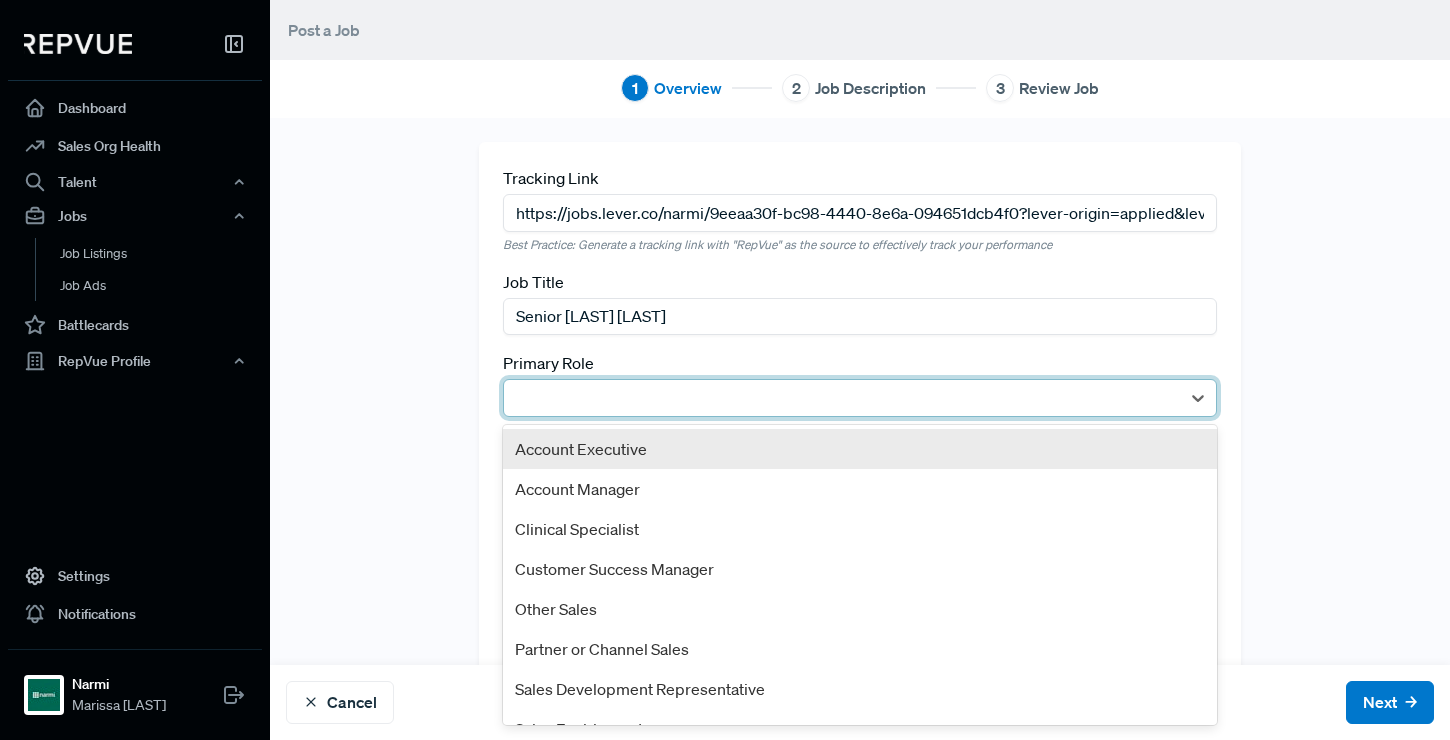 click at bounding box center (842, 398) 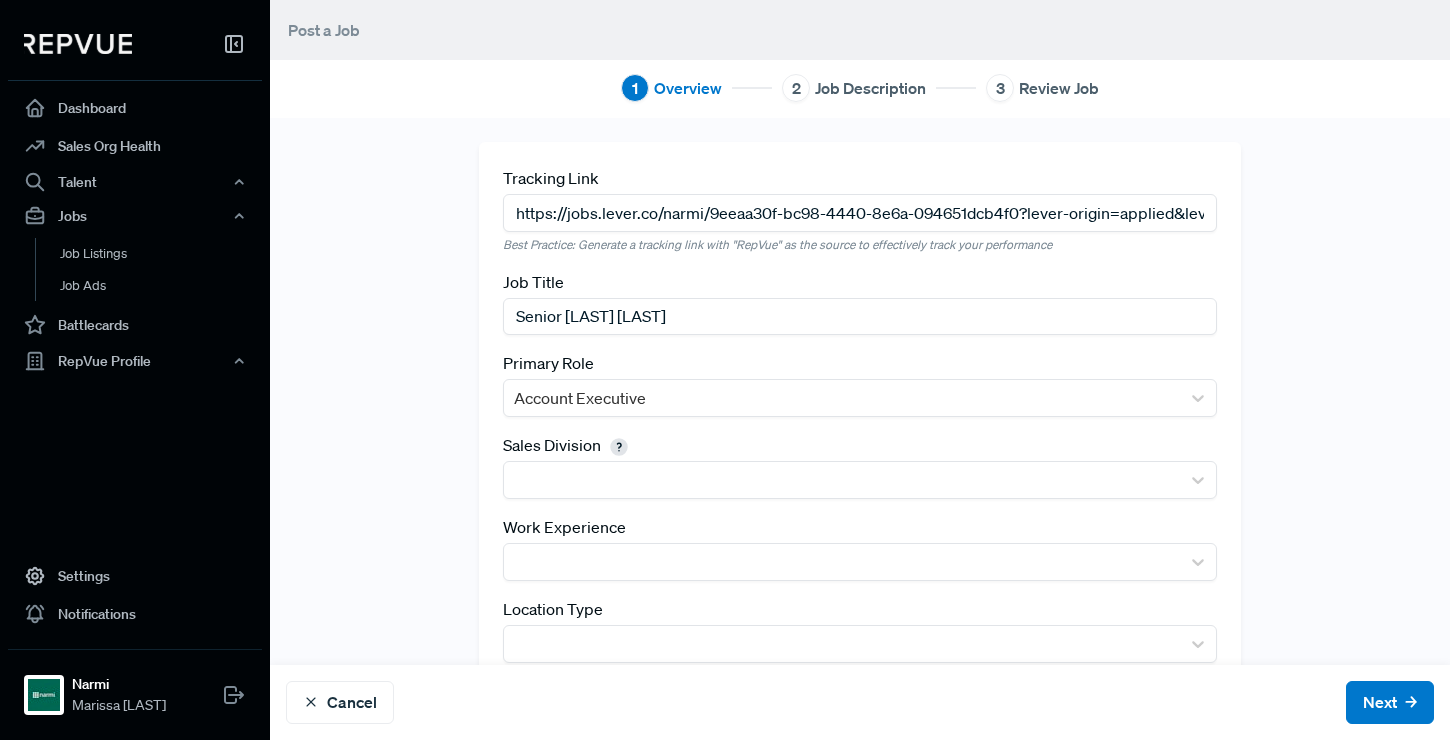 click on "Sales Division" at bounding box center [860, 466] 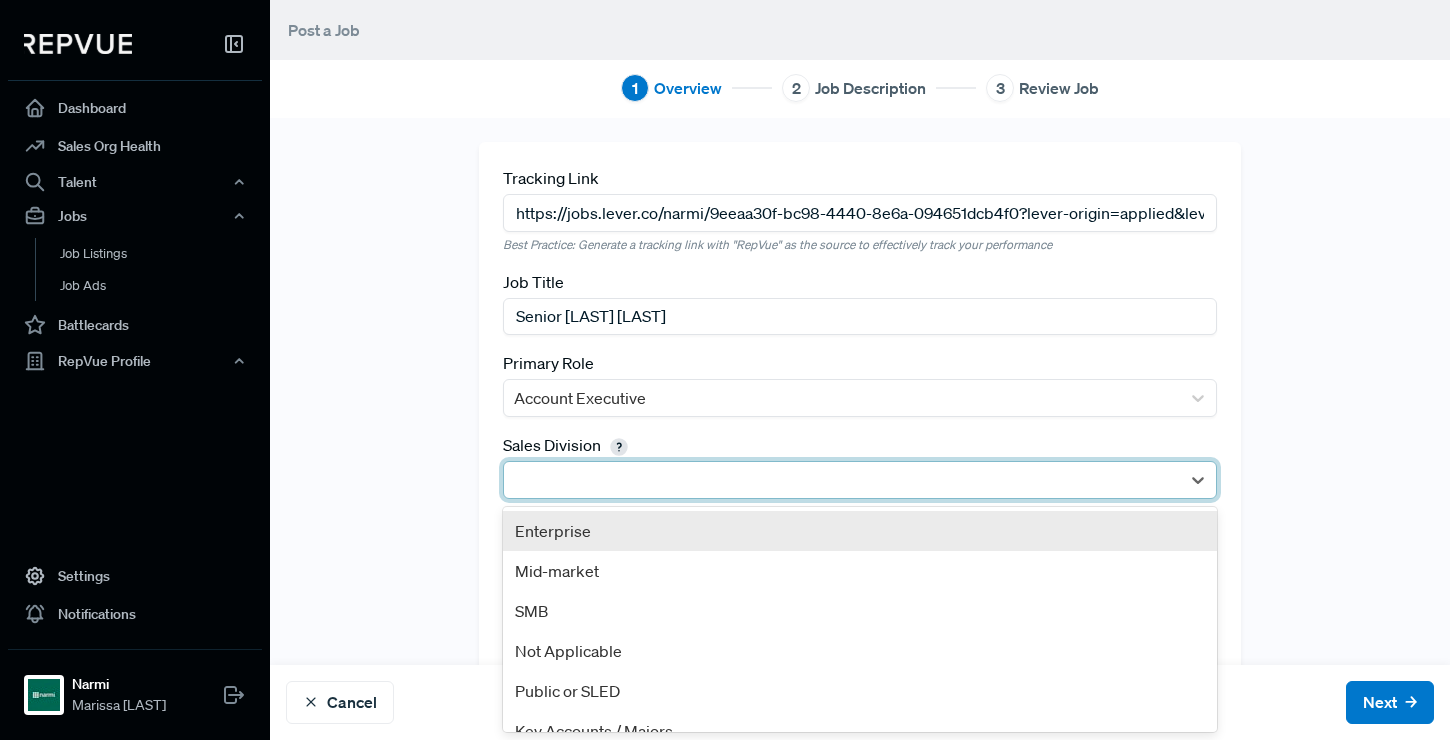 click at bounding box center (842, 480) 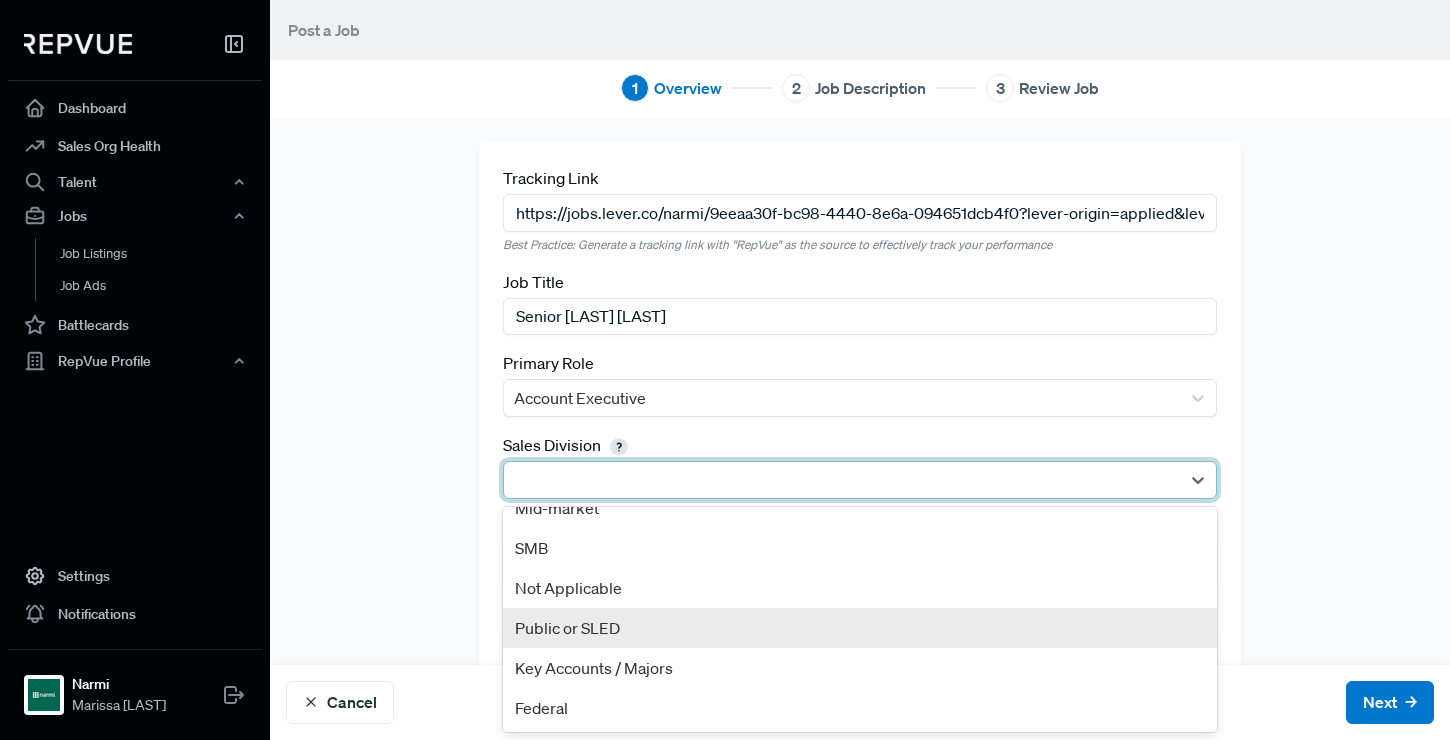 scroll, scrollTop: 0, scrollLeft: 0, axis: both 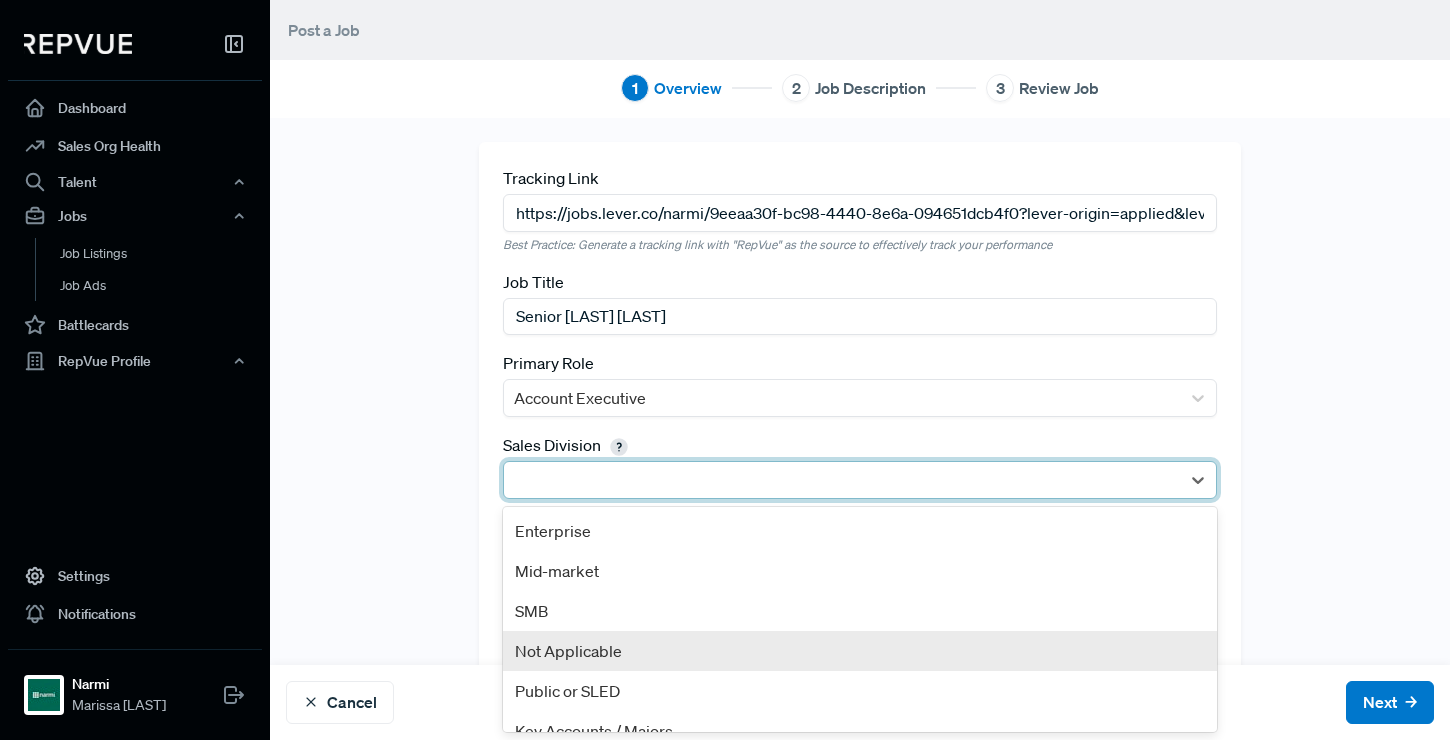click on "Not Applicable" at bounding box center [860, 651] 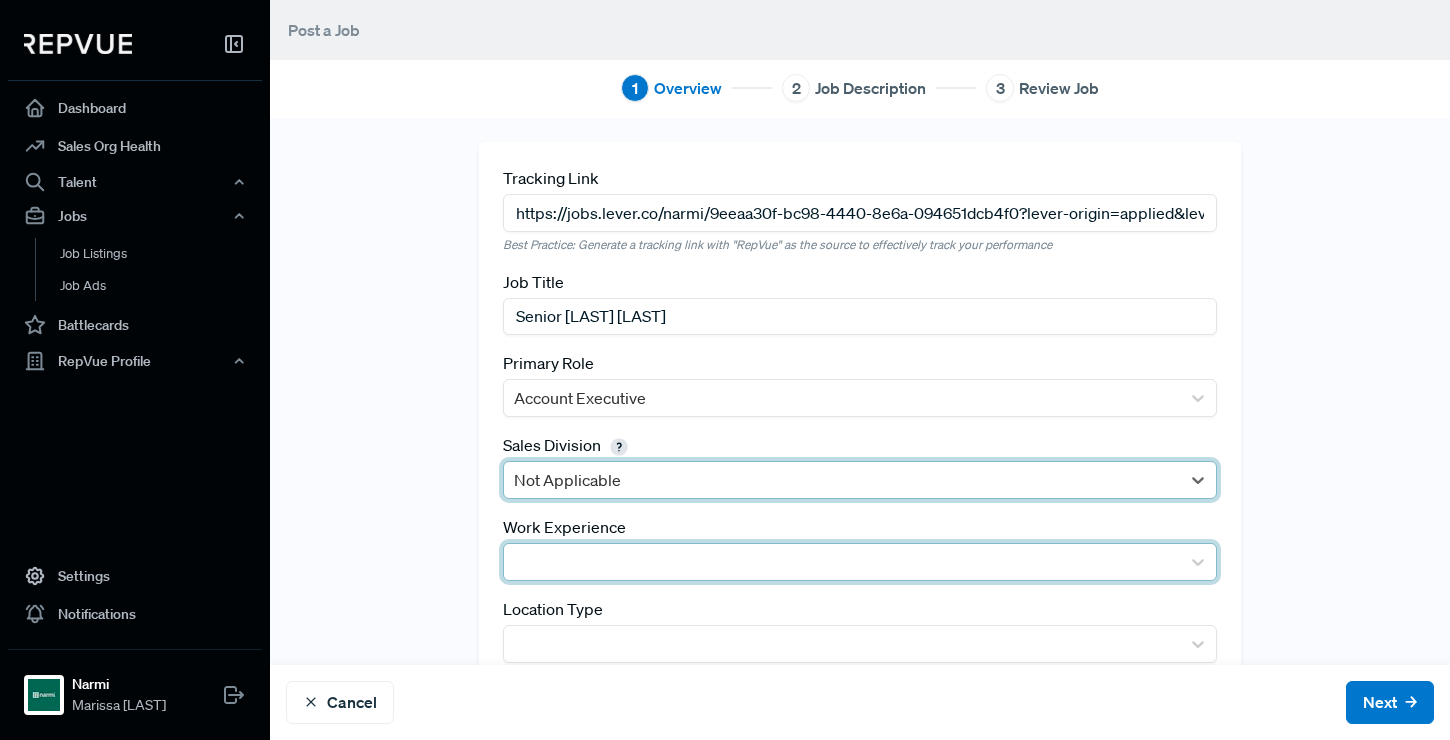 click at bounding box center (842, 562) 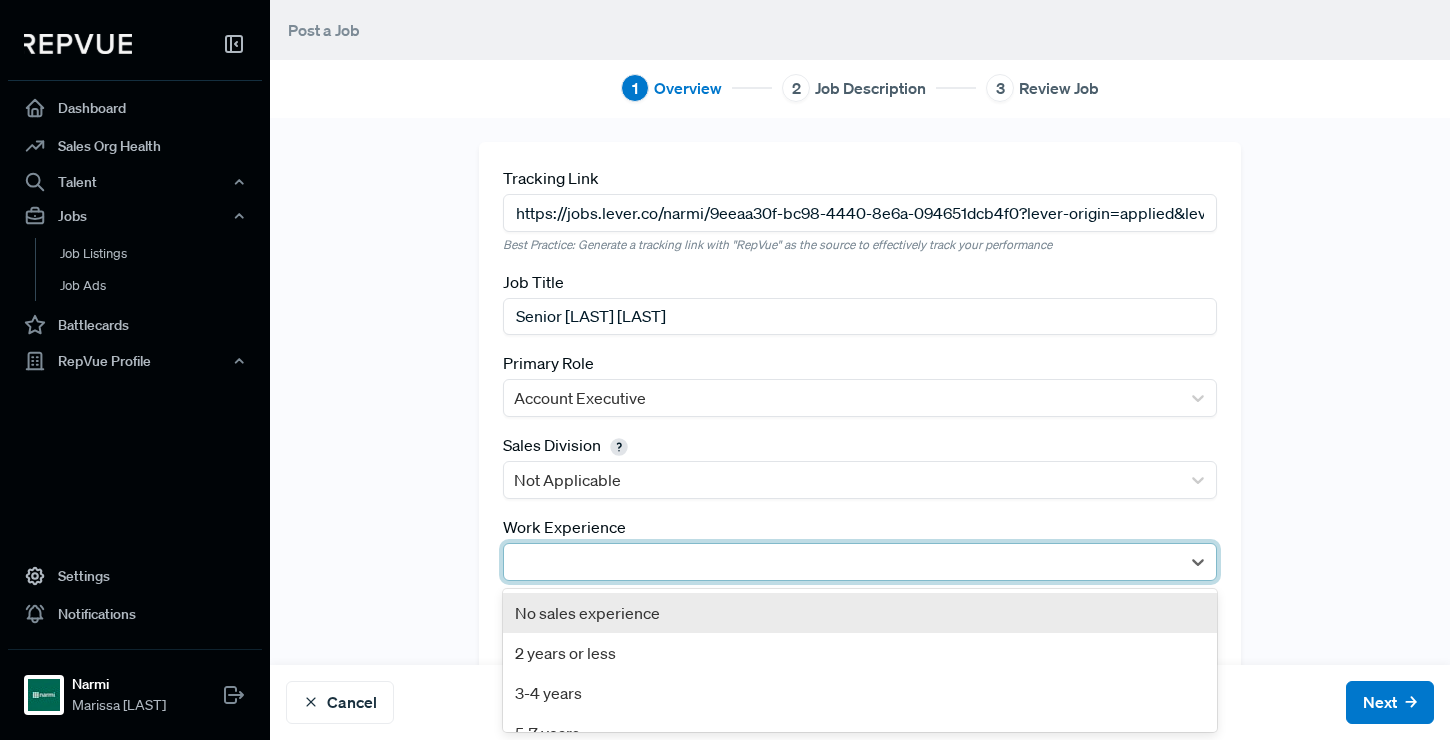 scroll, scrollTop: 118, scrollLeft: 0, axis: vertical 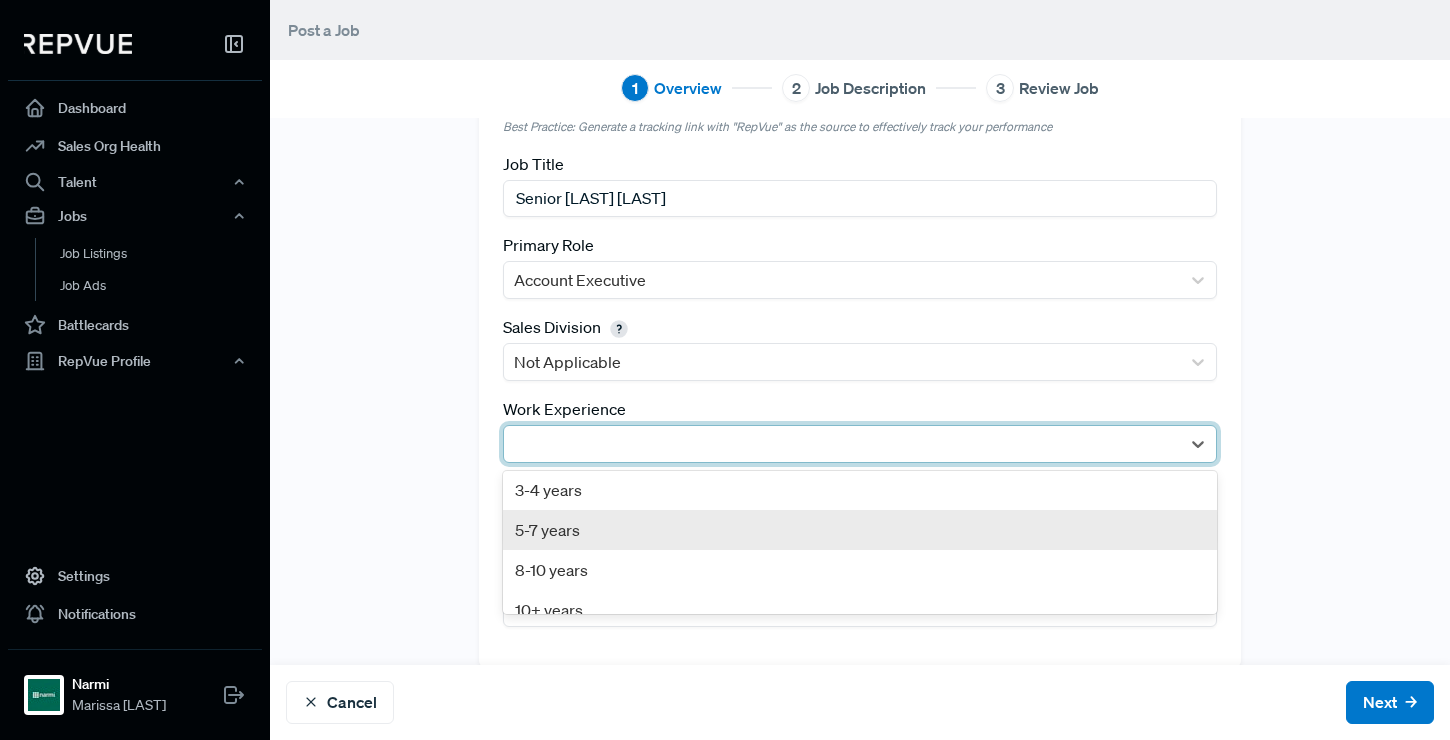 click on "5-7 years" at bounding box center [860, 530] 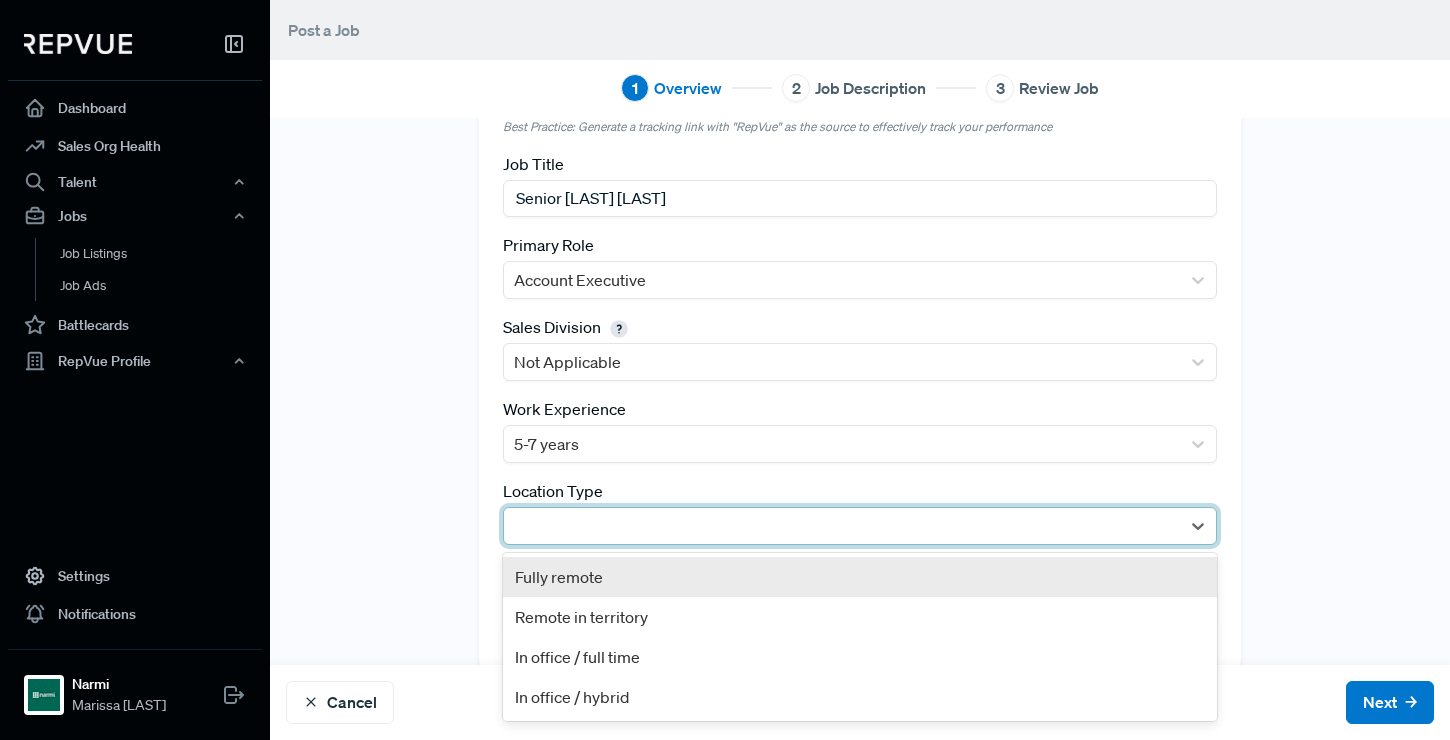 click at bounding box center (842, 526) 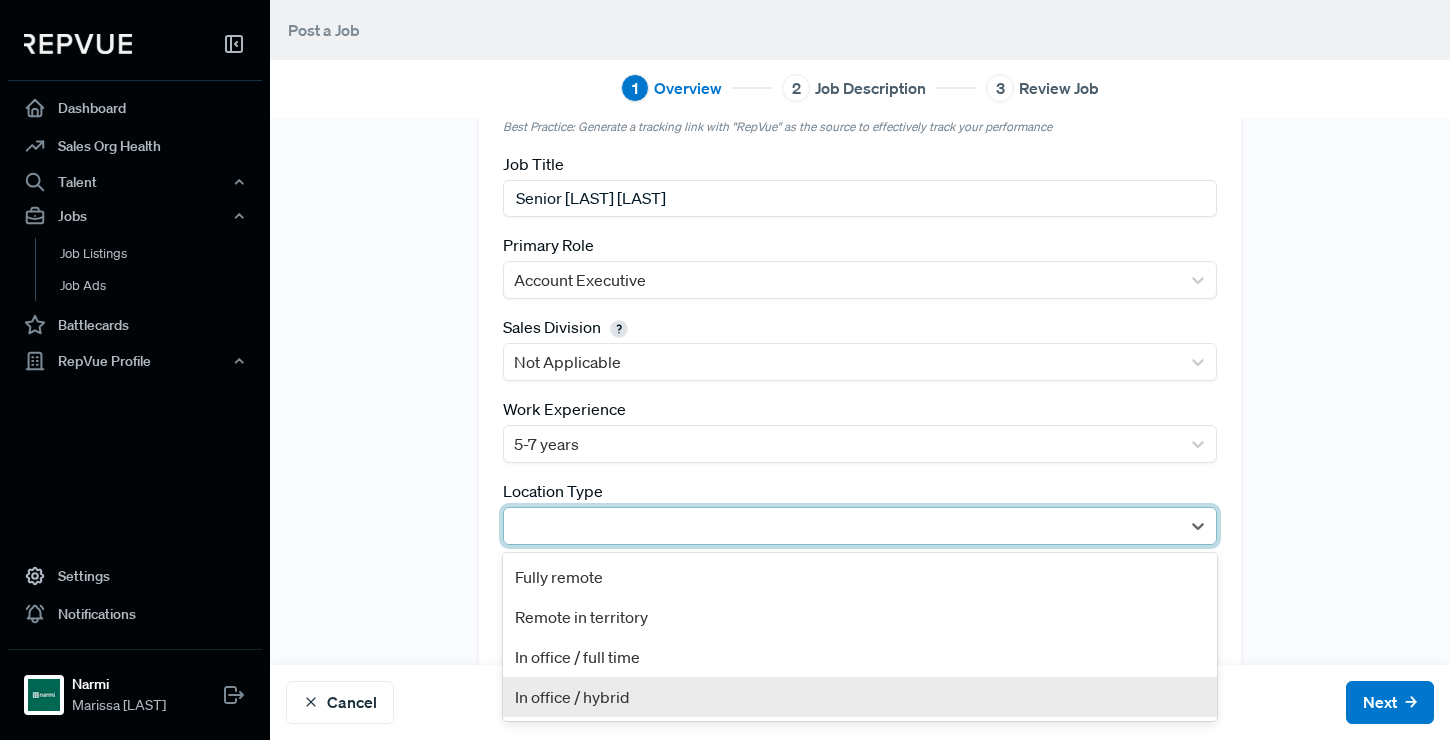 click on "In office / hybrid" at bounding box center (860, 697) 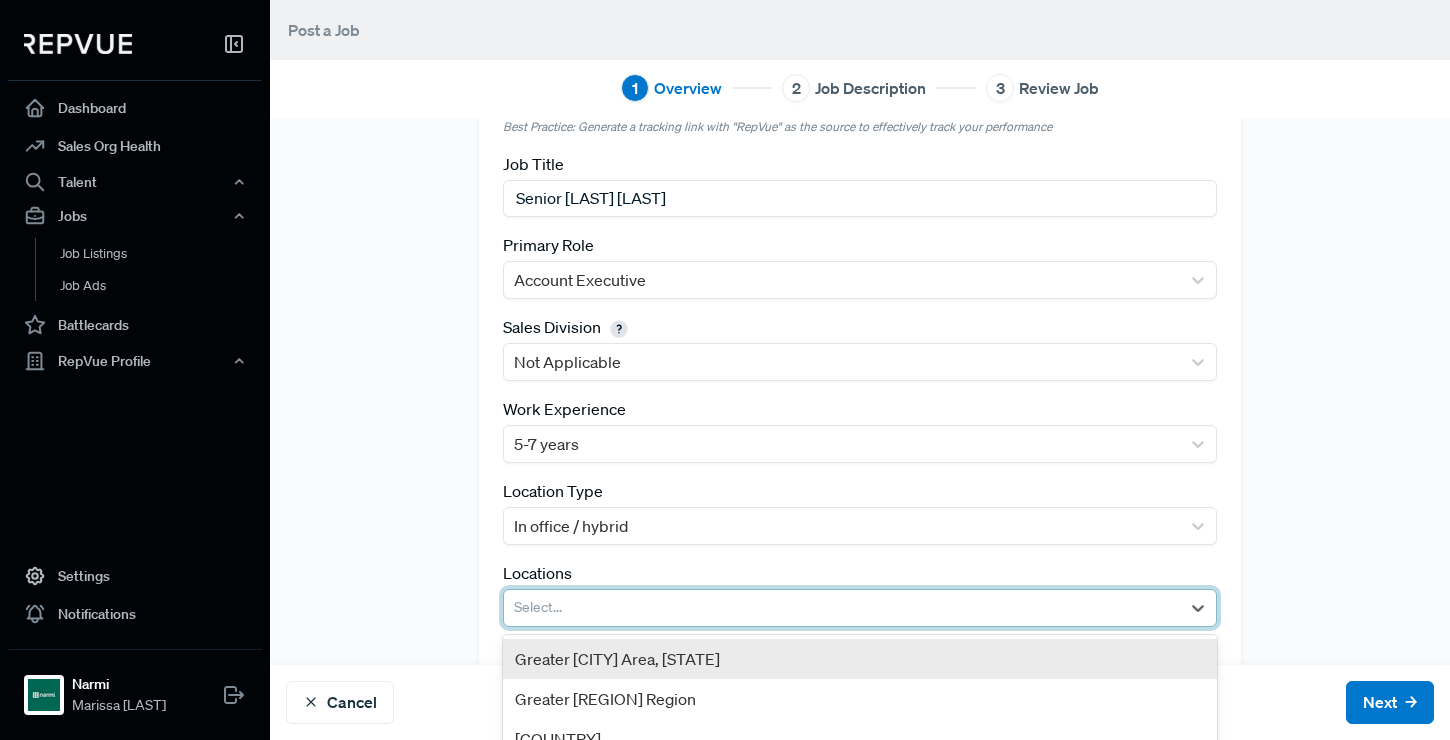click at bounding box center [842, 608] 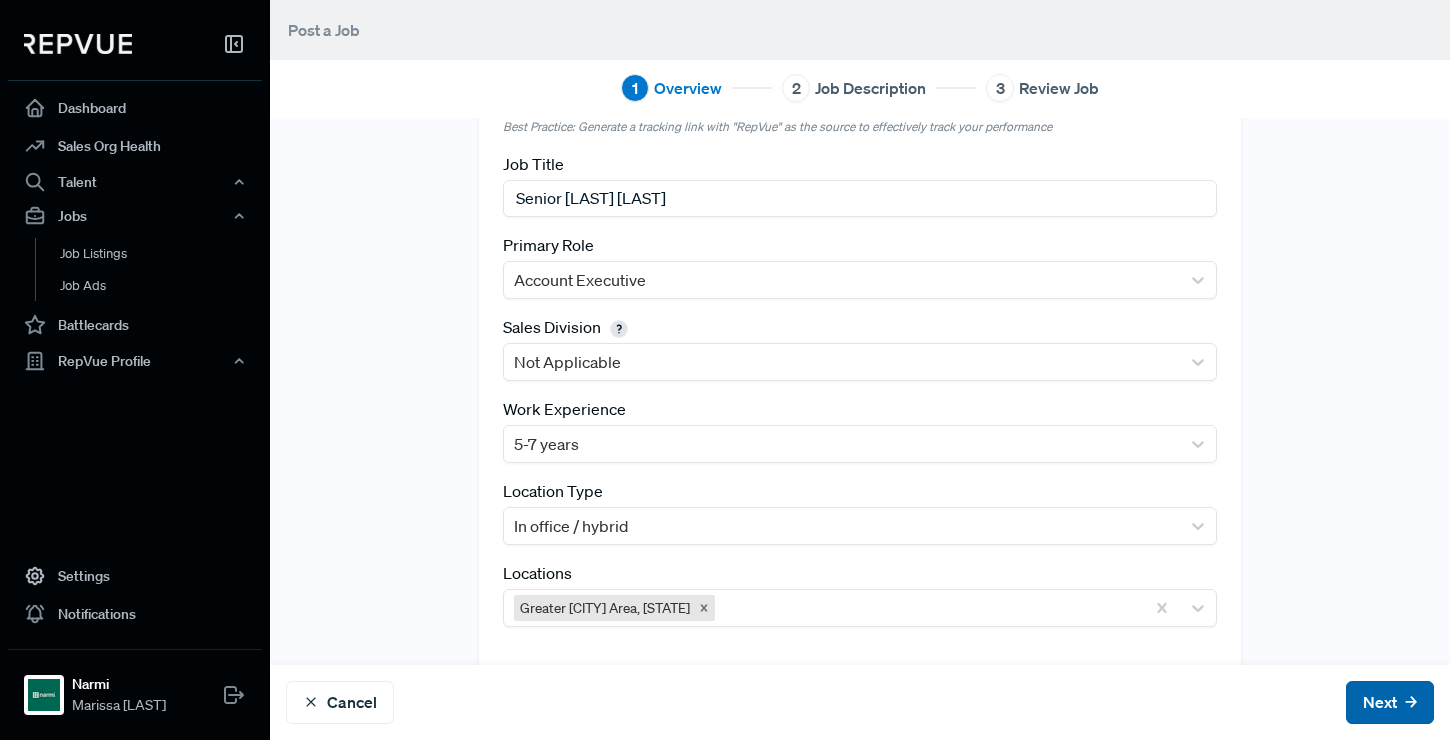 click on "Next" at bounding box center [1390, 702] 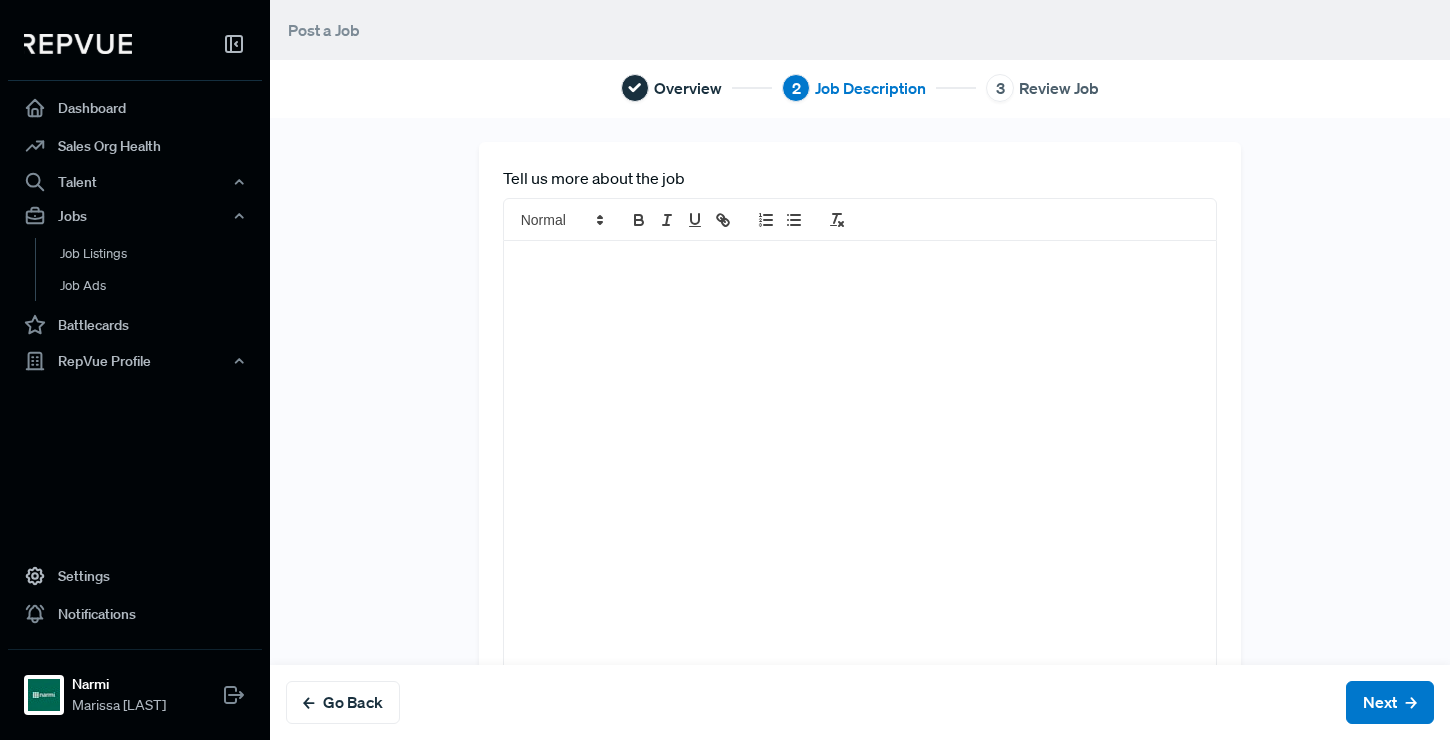 click at bounding box center (860, 474) 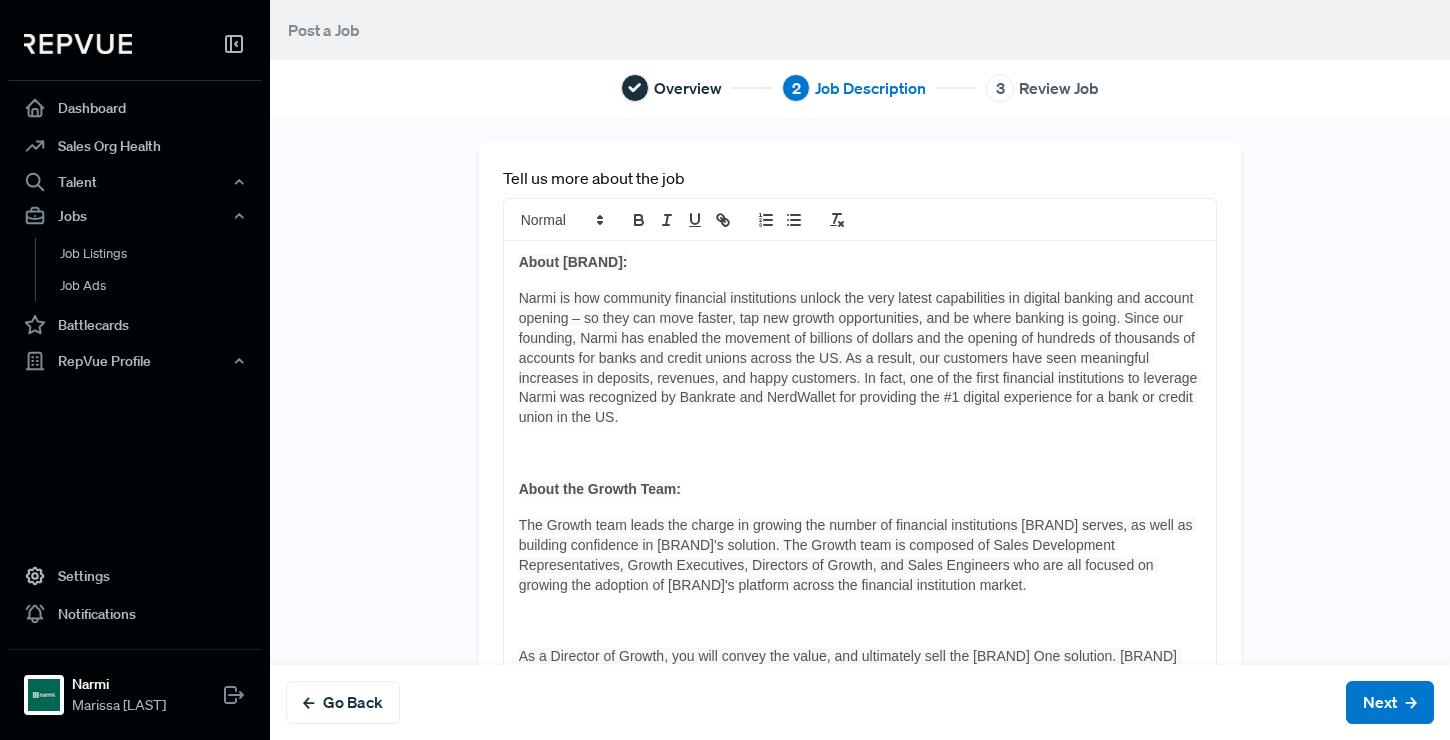 scroll, scrollTop: 1396, scrollLeft: 0, axis: vertical 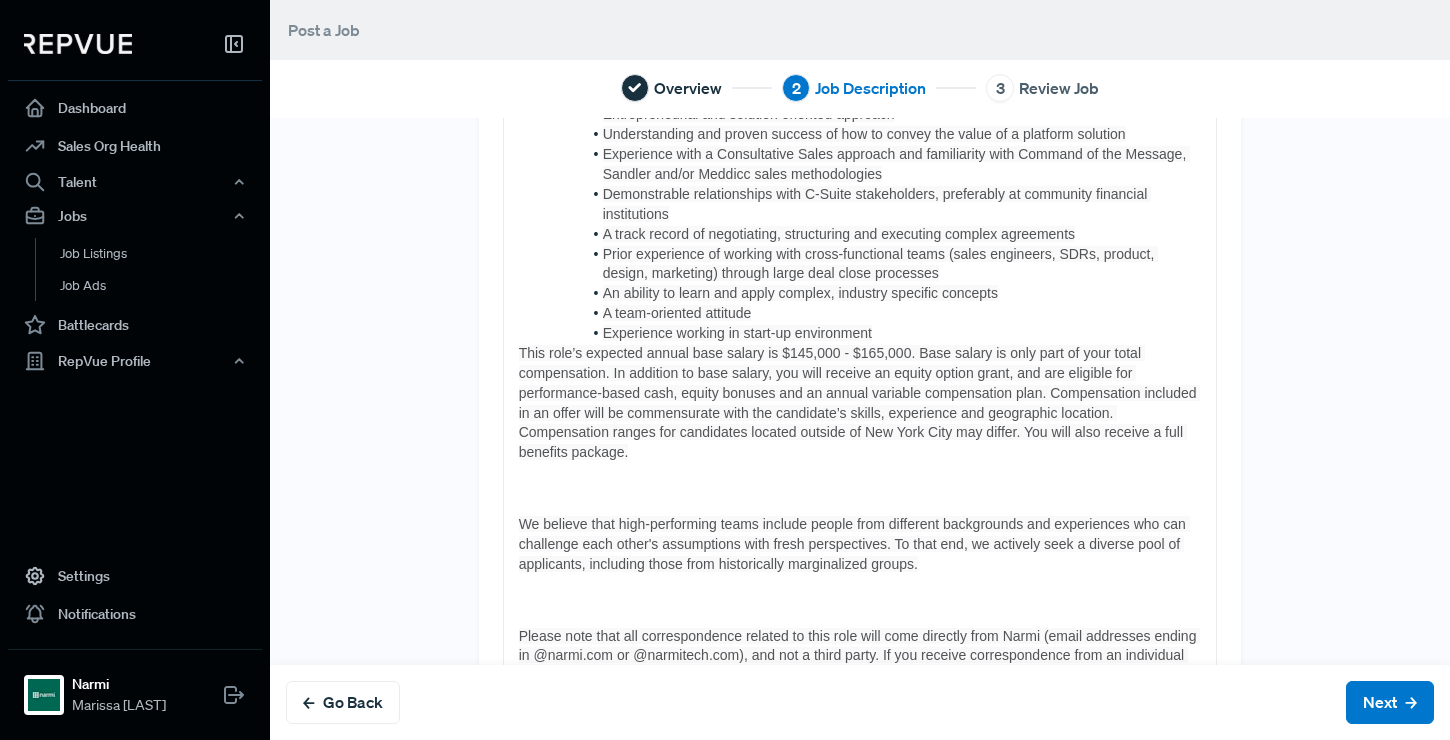 click on "Experience working in start-up environment" at bounding box center (871, 334) 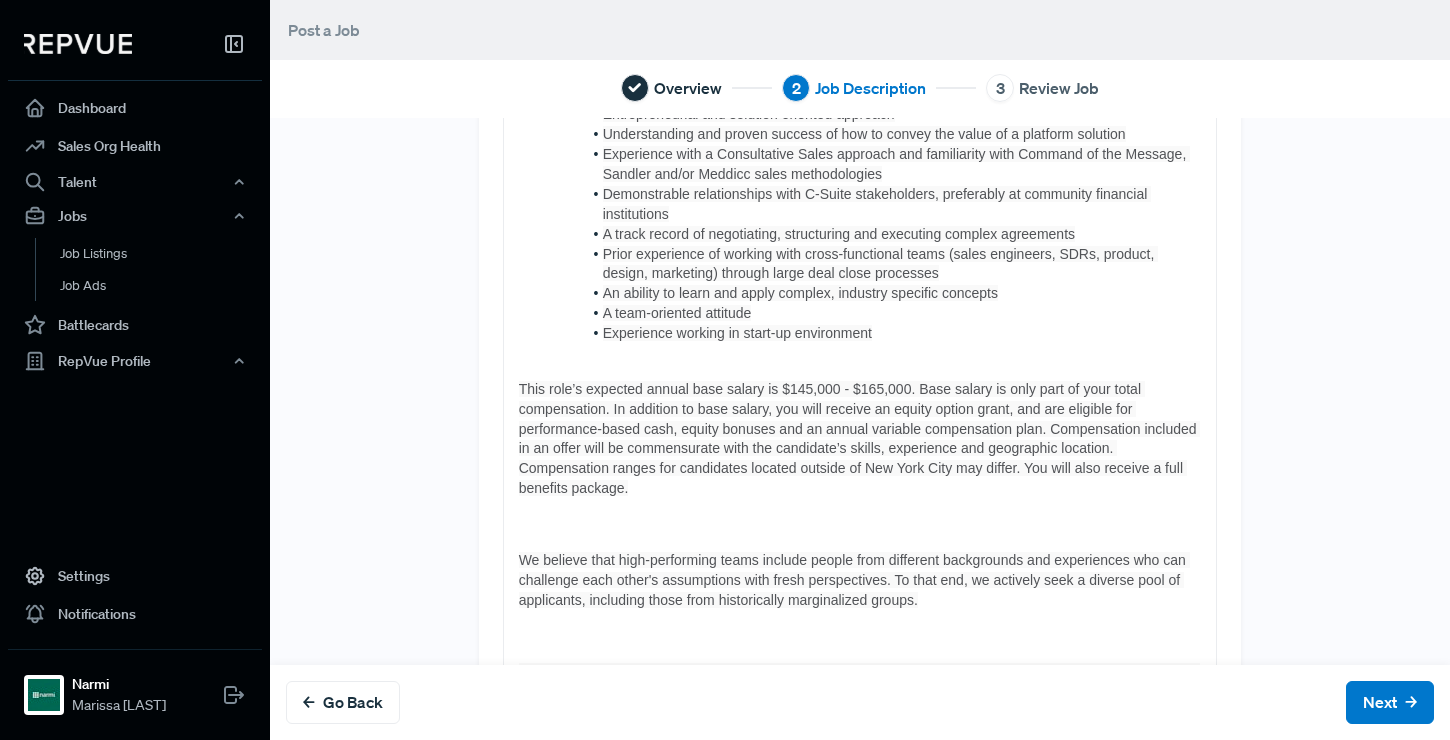 click at bounding box center [860, 525] 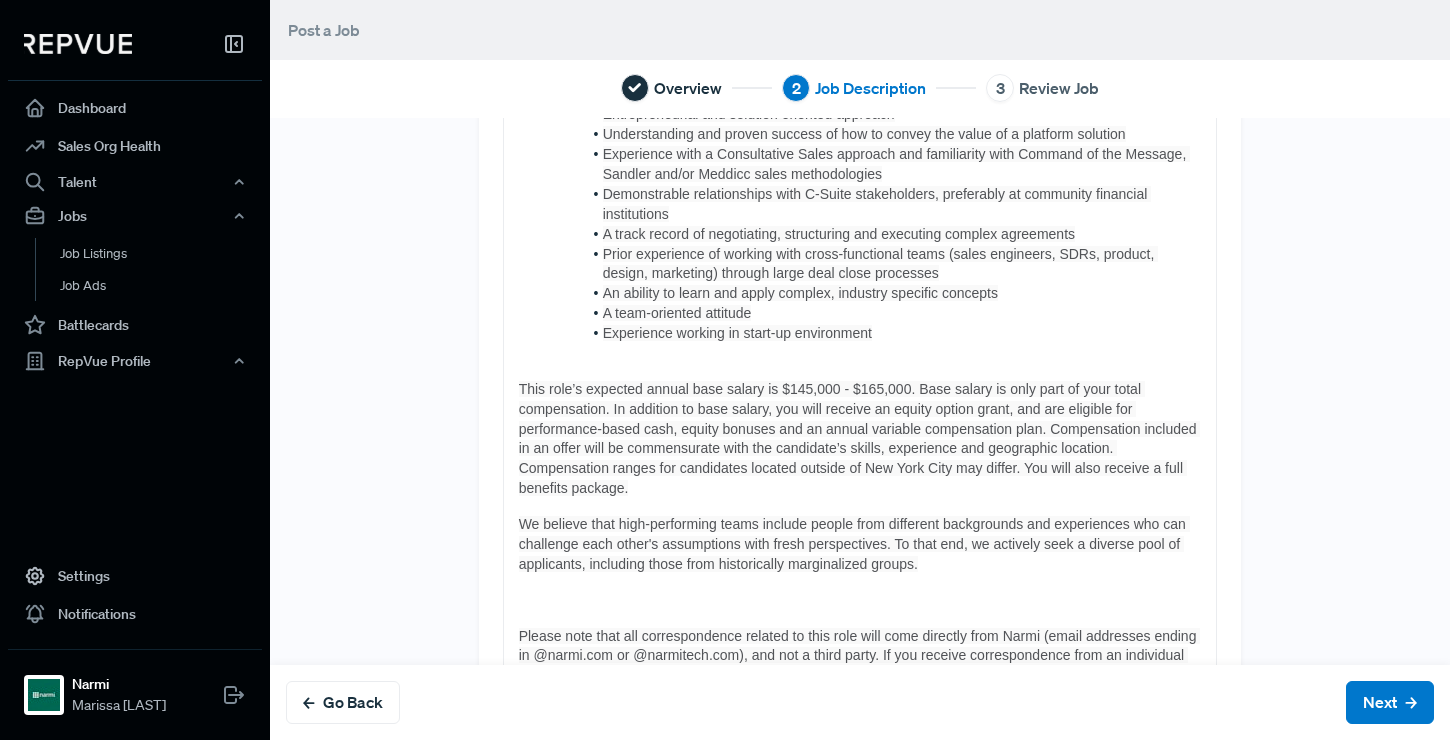 click at bounding box center (860, 601) 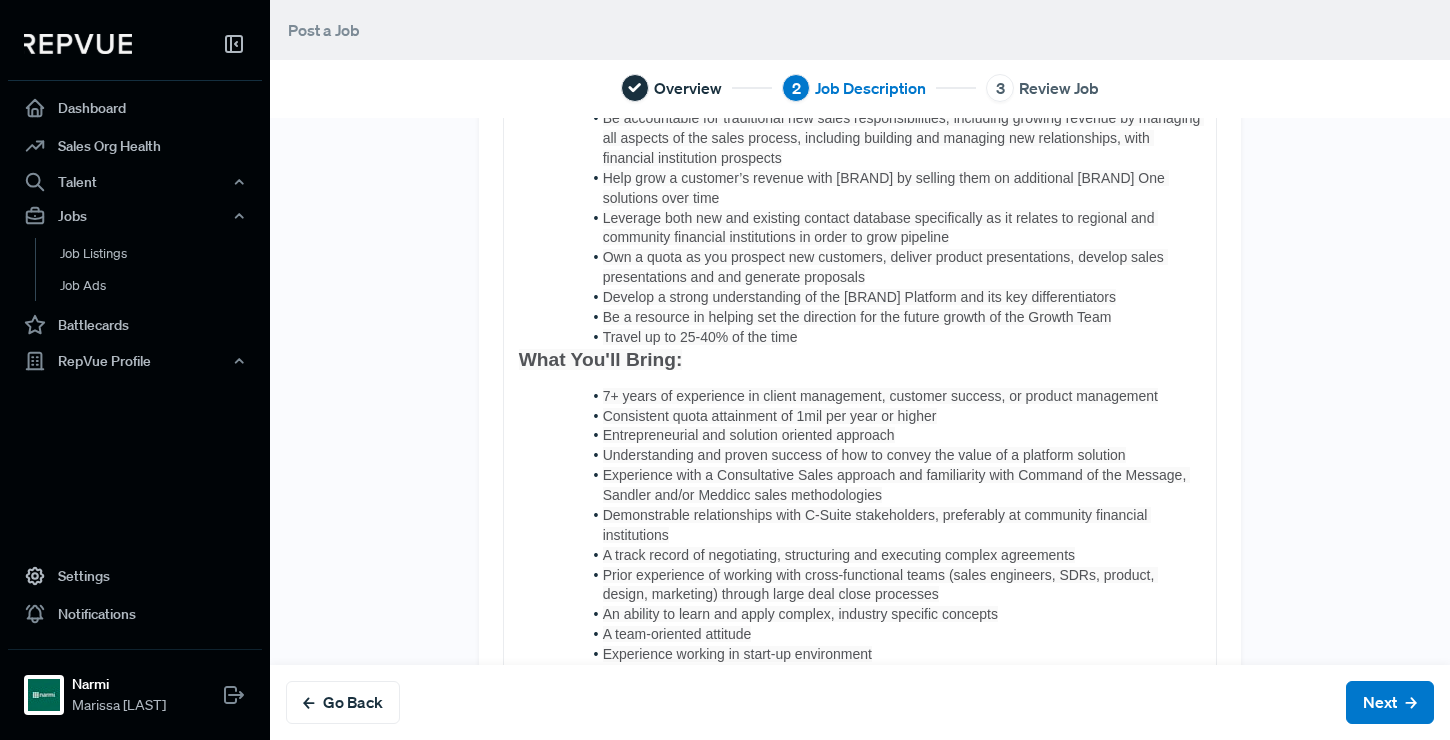 scroll, scrollTop: 964, scrollLeft: 0, axis: vertical 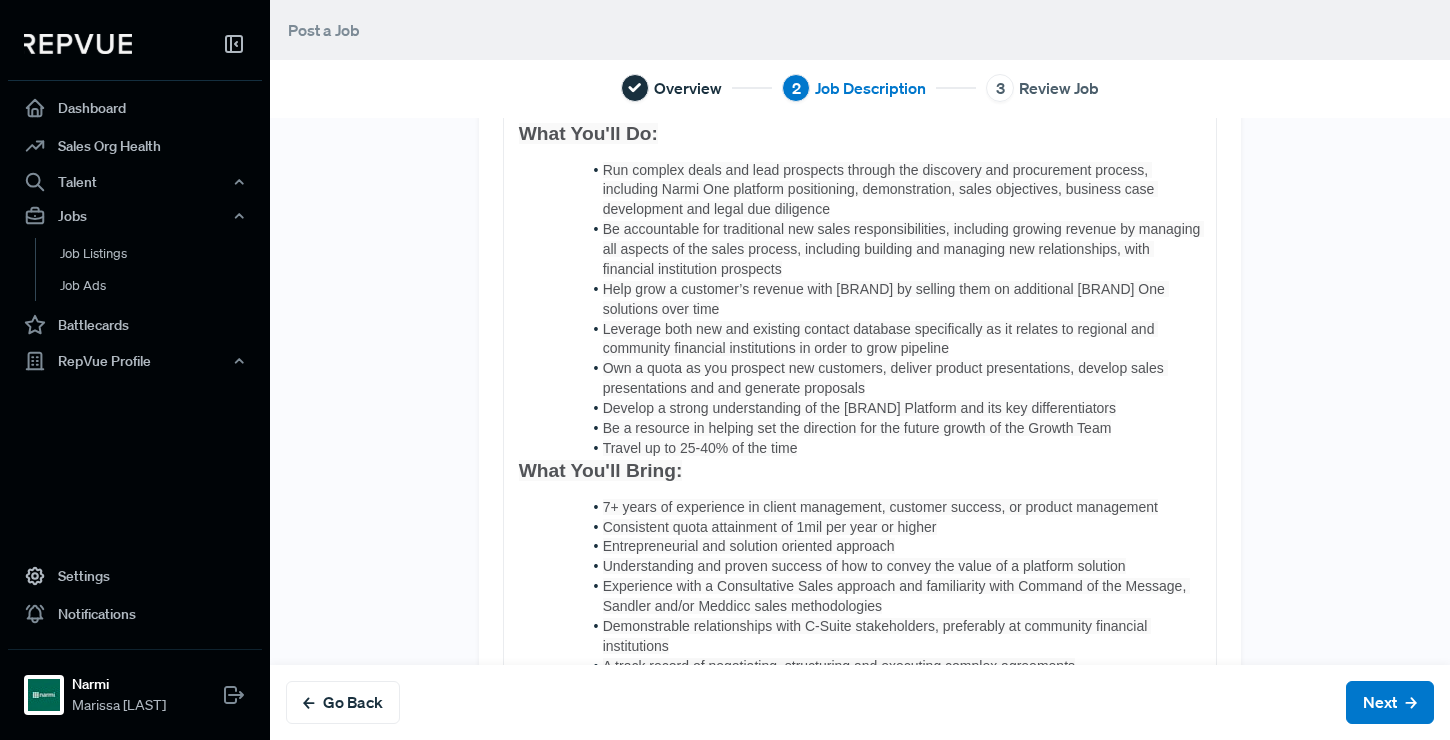 click on "Be a resource in helping set the direction for the future growth of the Growth Team" at bounding box center (857, 428) 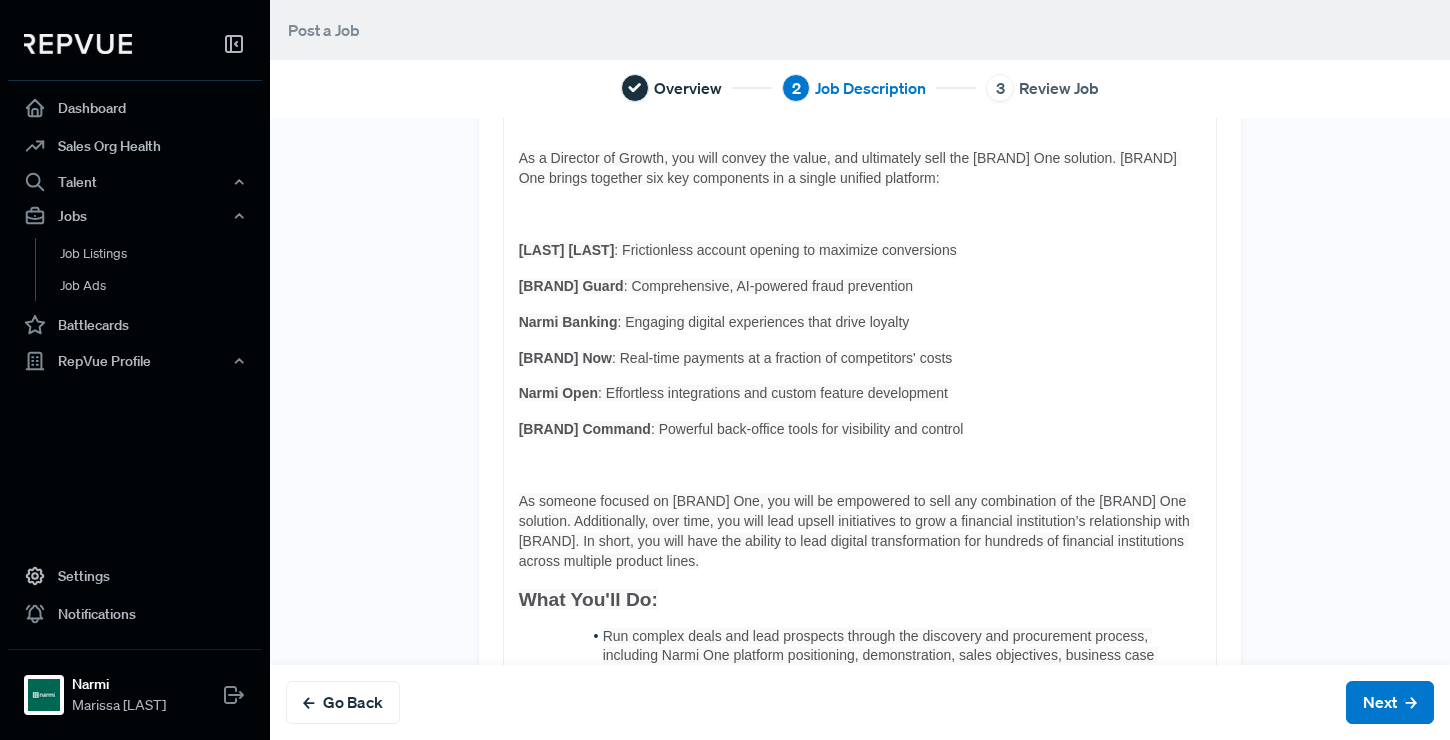 scroll, scrollTop: 491, scrollLeft: 0, axis: vertical 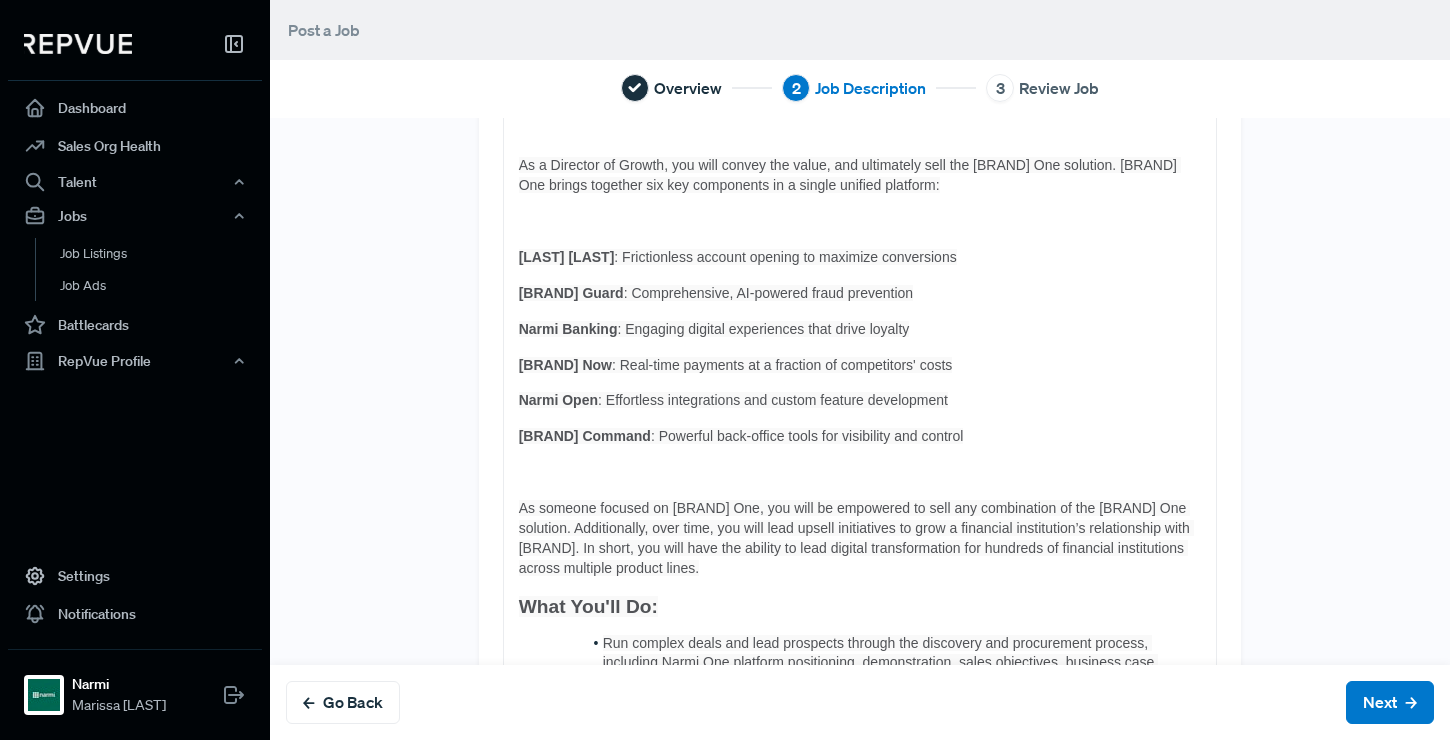 click on "About [BRAND]: [BRAND] is how community financial institutions unlock the very latest capabilities in digital banking and account opening – so they can move faster, tap new growth opportunities, and be where banking is going. Since our founding, [BRAND] has enabled the movement of billions of dollars and the opening of hundreds of thousands of accounts for banks and credit unions across the US. As a result, our customers have seen meaningful increases in deposits, revenues, and happy customers. In fact, one of the first financial institutions to leverage [BRAND] was recognized by Bankrate and NerdWallet for providing the #1 digital experience for a bank or credit union in the US. About the Growth Team: As a Director of Growth, you will convey the value, and ultimately sell the [BRAND] One solution. [BRAND] One brings together six key components in a single unified platform: [BRAND] Grow : Frictionless account opening to maximize conversions [BRAND] Guard : Comprehensive, AI-powered fraud prevention [BRAND] Banking [BRAND] Now" at bounding box center [860, 694] 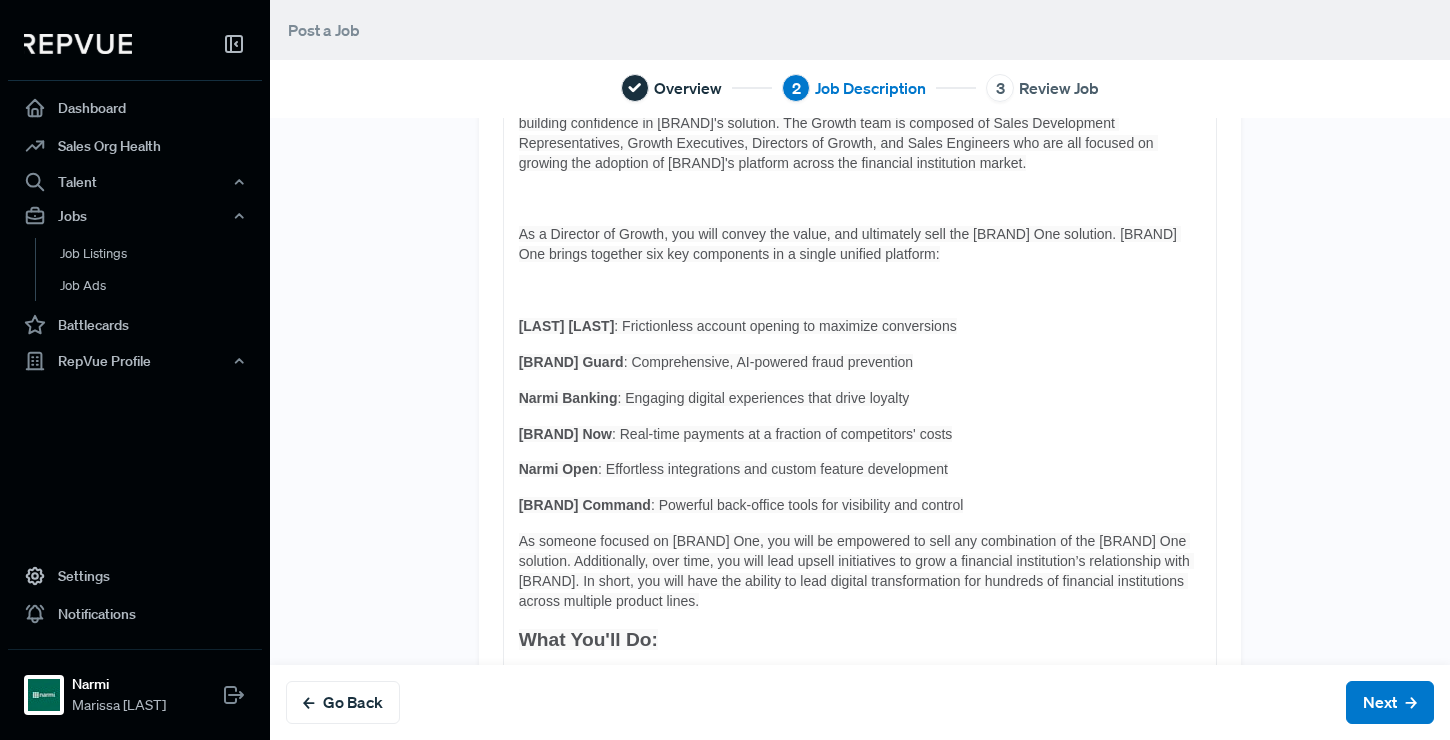 scroll, scrollTop: 363, scrollLeft: 0, axis: vertical 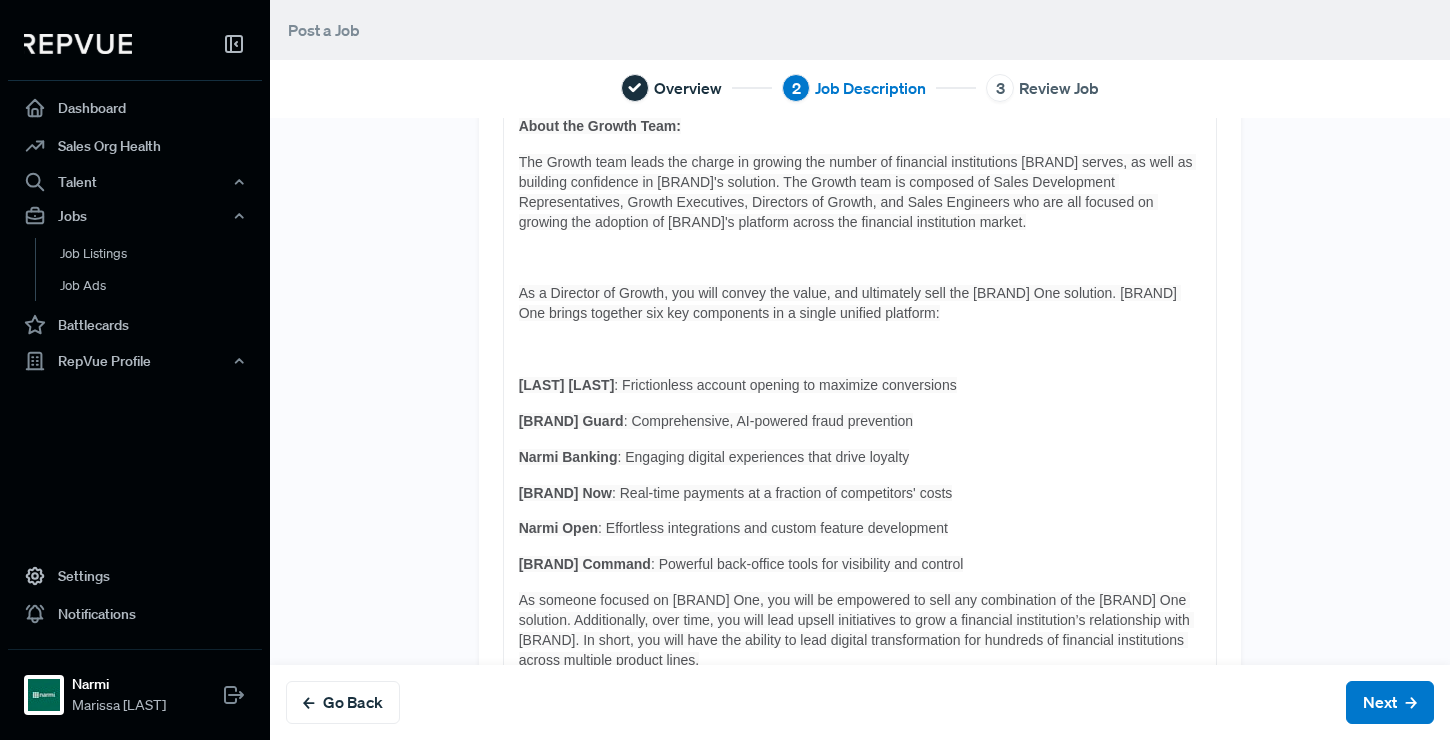click at bounding box center (860, 350) 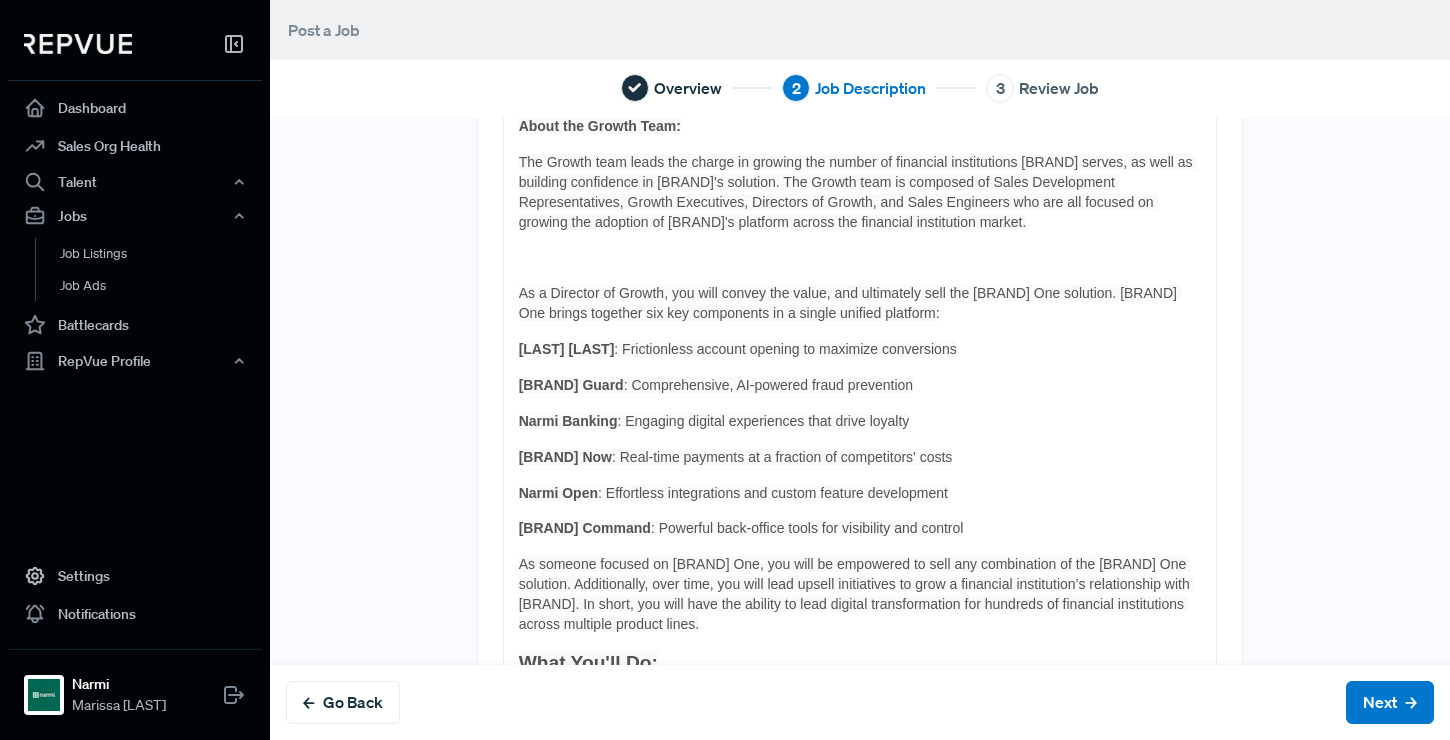 click at bounding box center [860, 258] 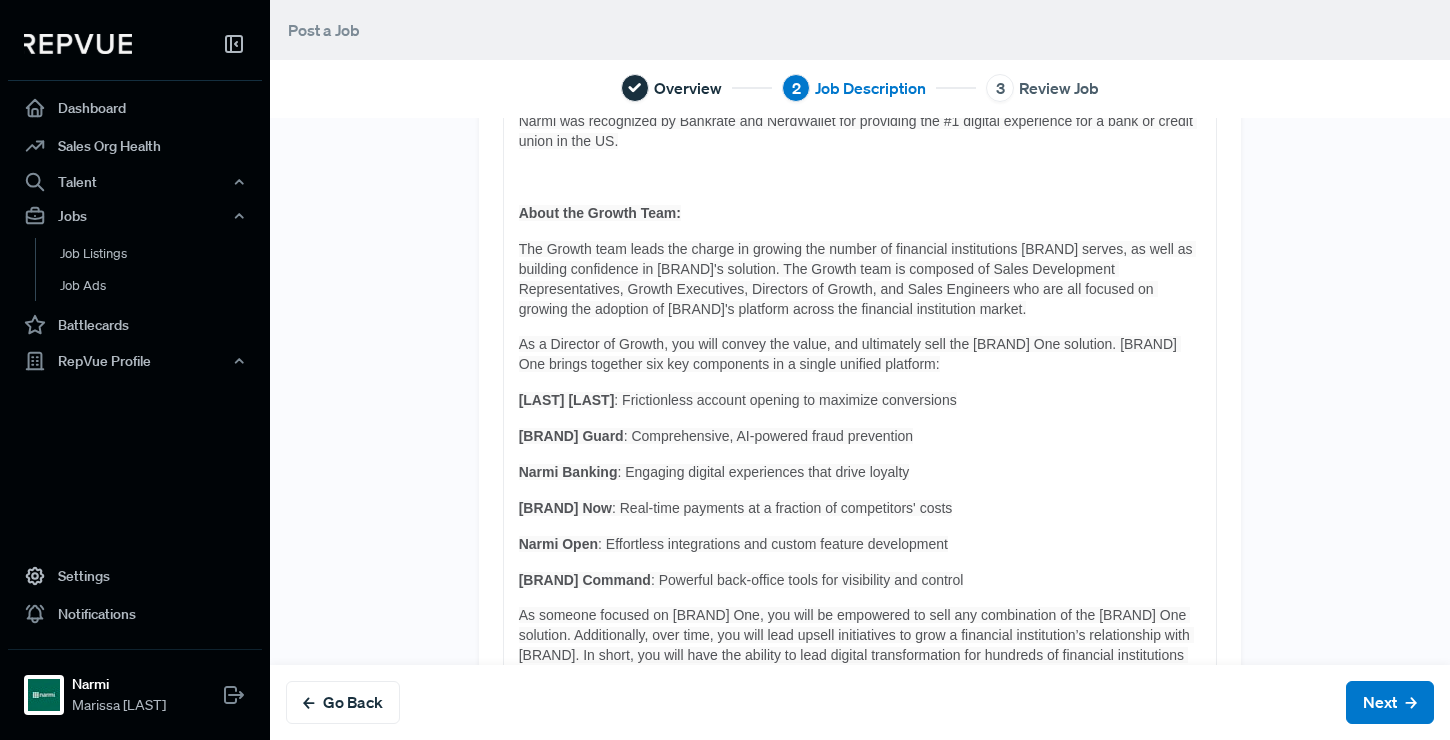 scroll, scrollTop: 0, scrollLeft: 0, axis: both 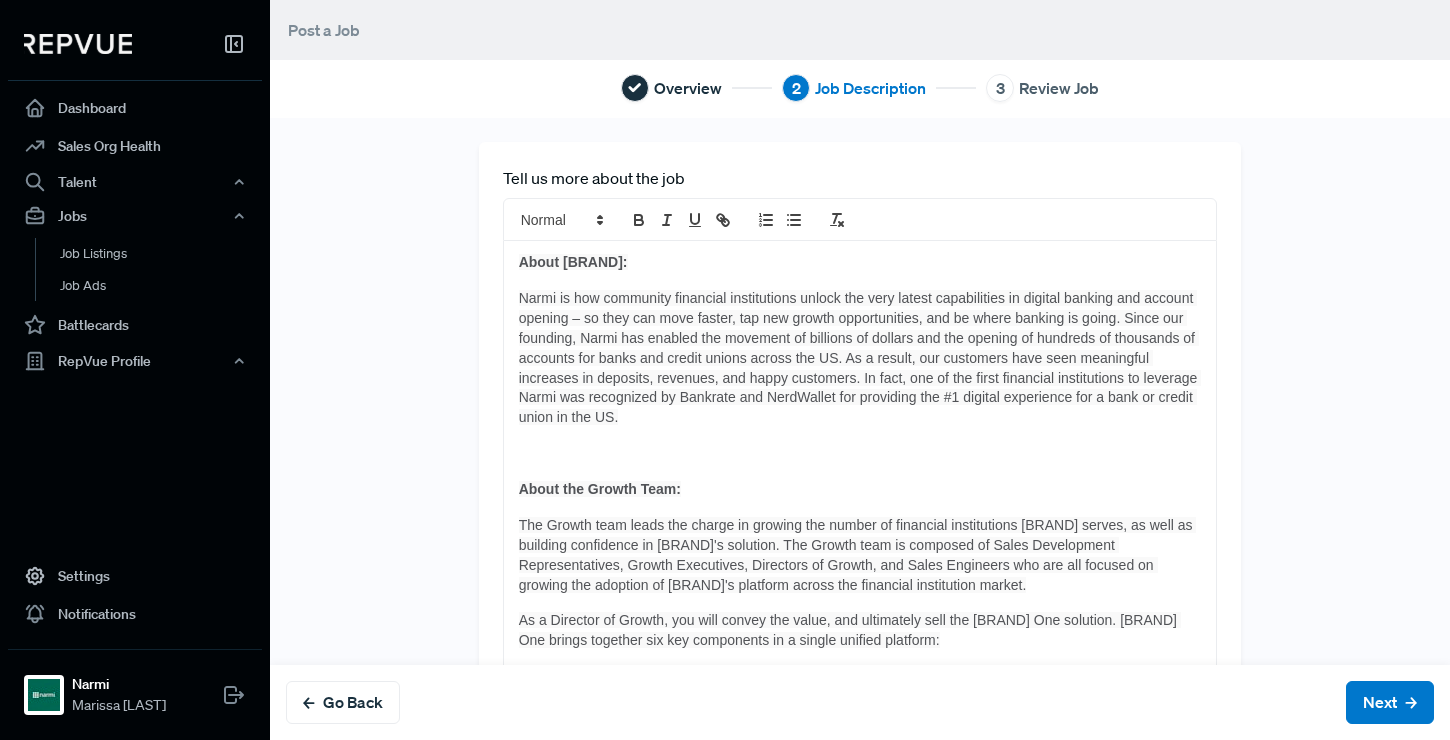 click on "About [BRAND]: [BRAND] is how community financial institutions unlock the very latest capabilities in digital banking and account opening – so they can move faster, tap new growth opportunities, and be where banking is going. Since our founding, [BRAND] has enabled the movement of billions of dollars and the opening of hundreds of thousands of accounts for banks and credit unions across the US. As a result, our customers have seen meaningful increases in deposits, revenues, and happy customers. In fact, one of the first financial institutions to leverage [BRAND] was recognized by Bankrate and NerdWallet for providing the #1 digital experience for a bank or credit union in the US. About the Growth Team: As a Director of Growth, you will convey the value, and ultimately sell the [BRAND] One solution. [BRAND] One brings together six key components in a single unified platform: [BRAND] Grow : Frictionless account opening to maximize conversions [BRAND] Guard : Comprehensive, AI-powered fraud prevention [BRAND] Banking [BRAND] Now" at bounding box center (860, 1131) 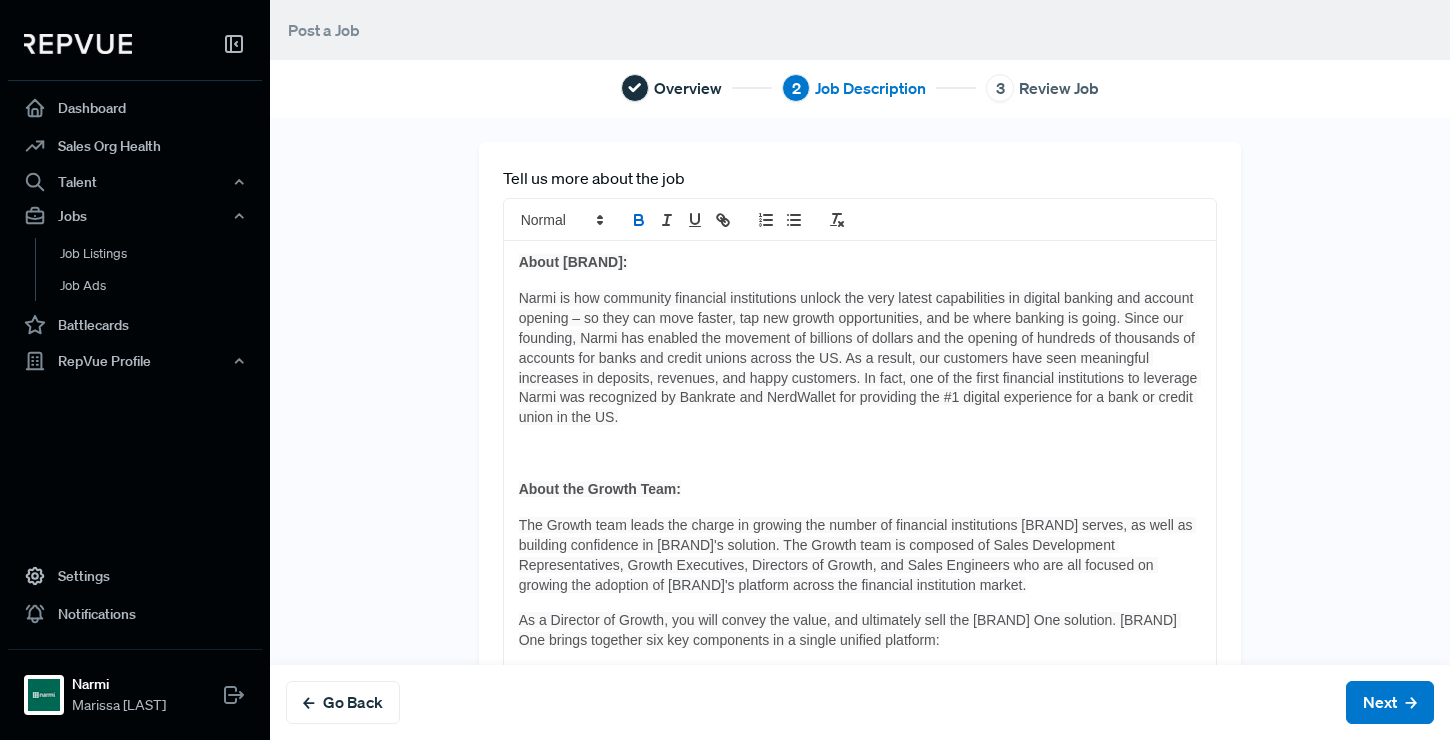 click at bounding box center (860, 454) 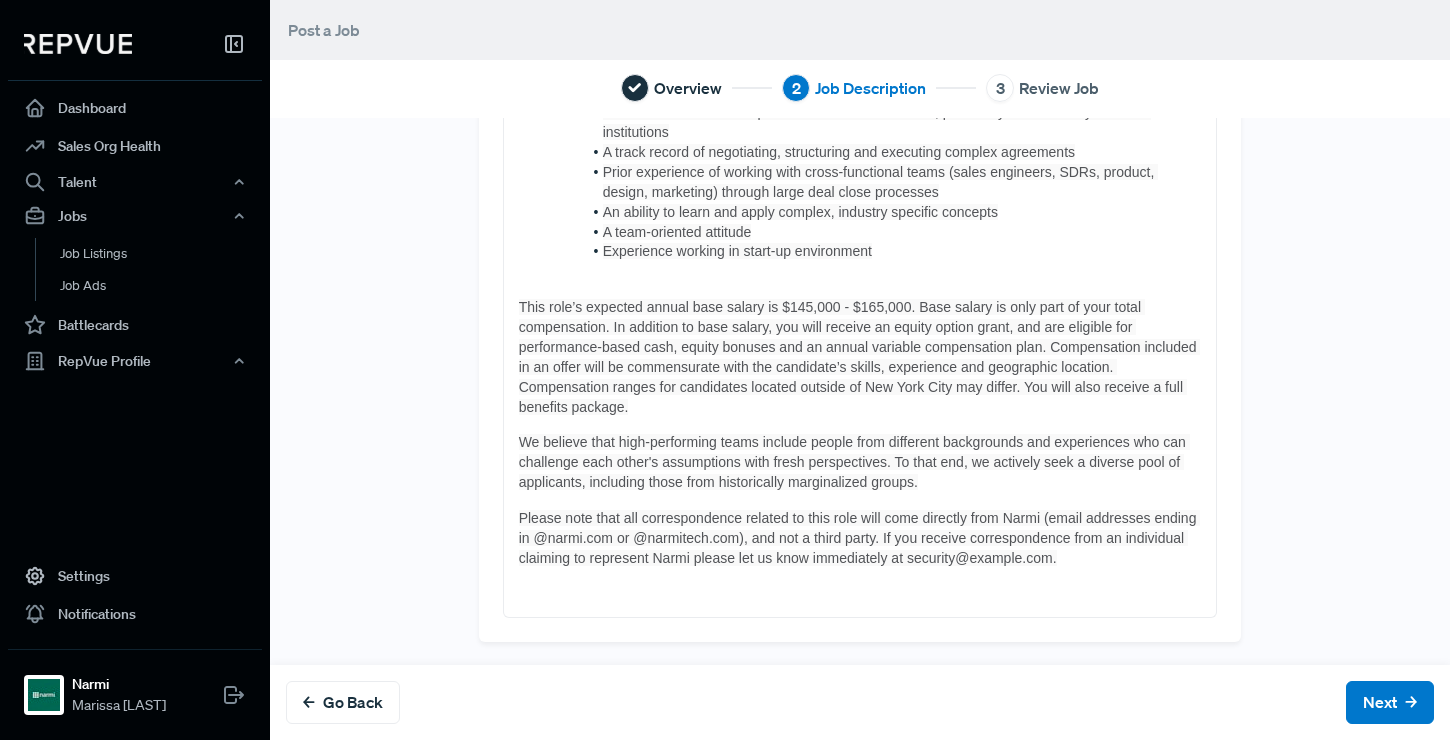 scroll, scrollTop: 1391, scrollLeft: 0, axis: vertical 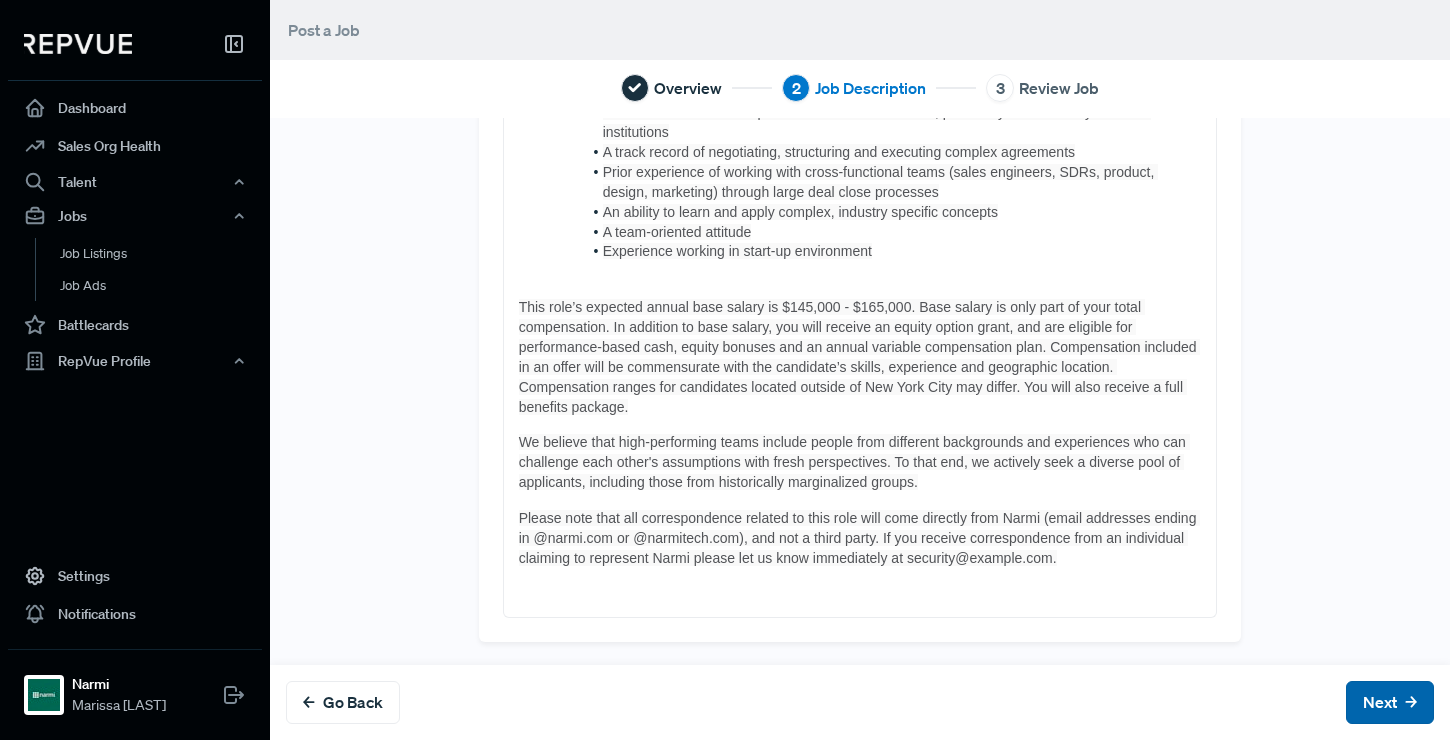 click on "Next" at bounding box center (1390, 702) 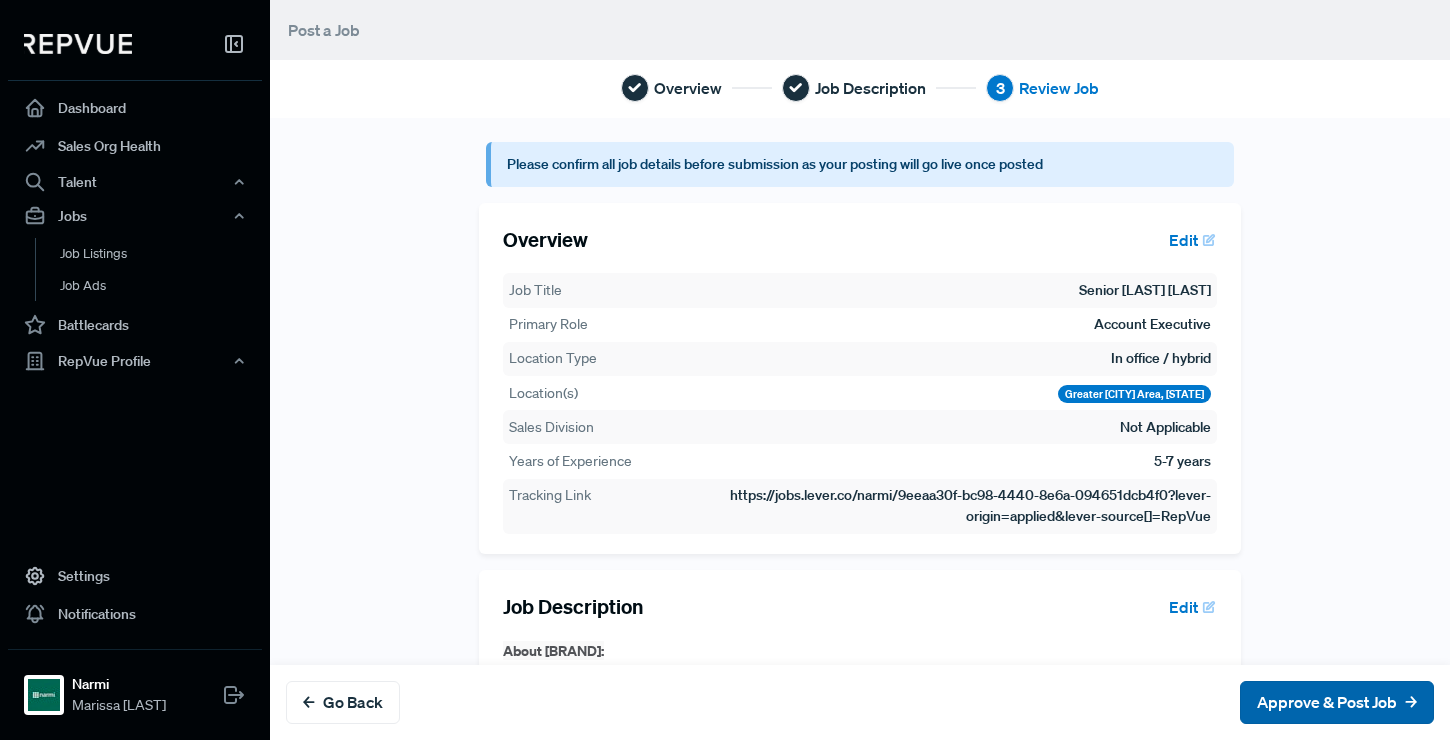 click on "Approve & Post Job" at bounding box center (1337, 702) 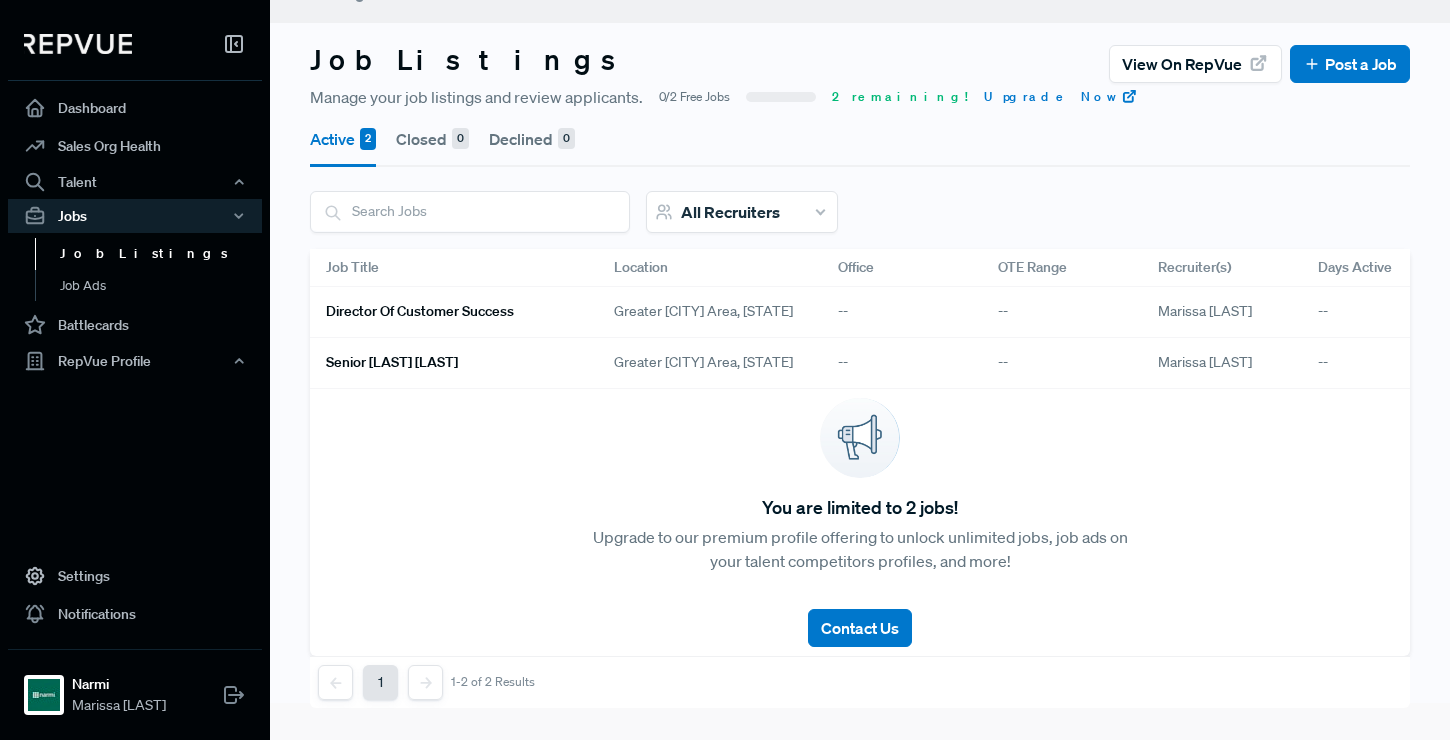 scroll, scrollTop: 0, scrollLeft: 0, axis: both 